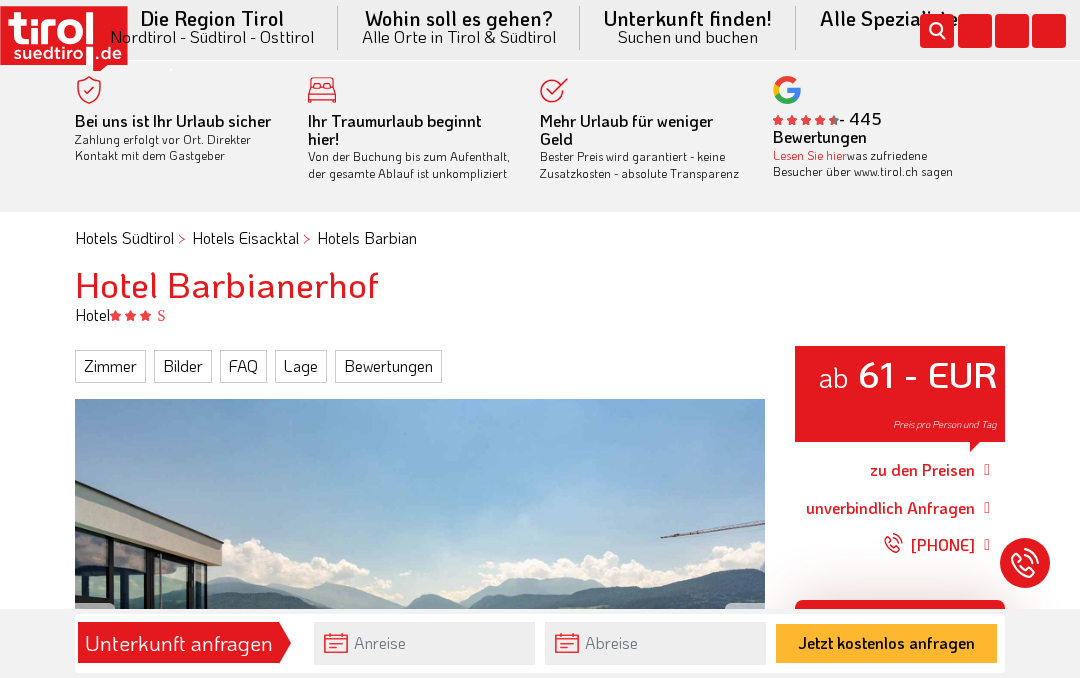scroll, scrollTop: 0, scrollLeft: 0, axis: both 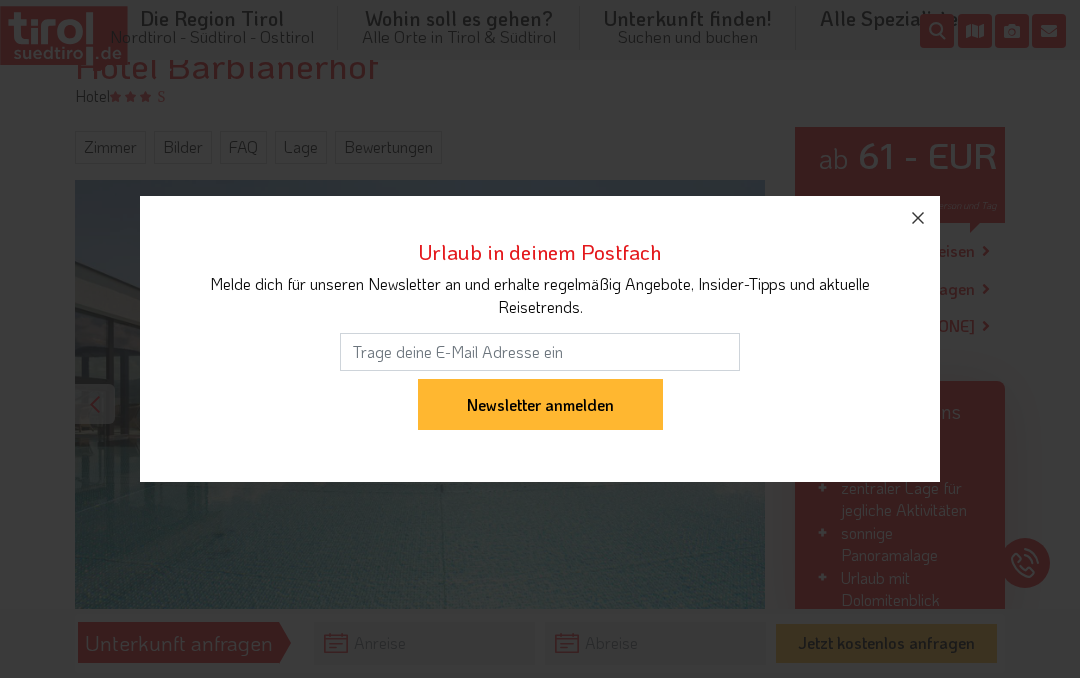 click at bounding box center [918, 218] 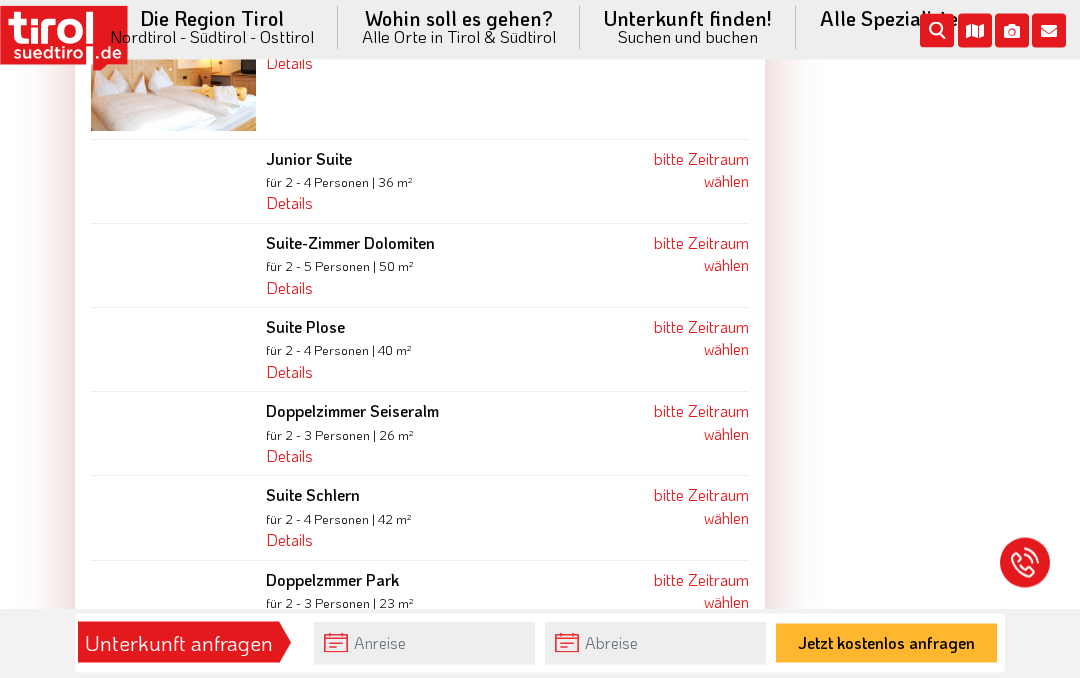 scroll, scrollTop: 2531, scrollLeft: 0, axis: vertical 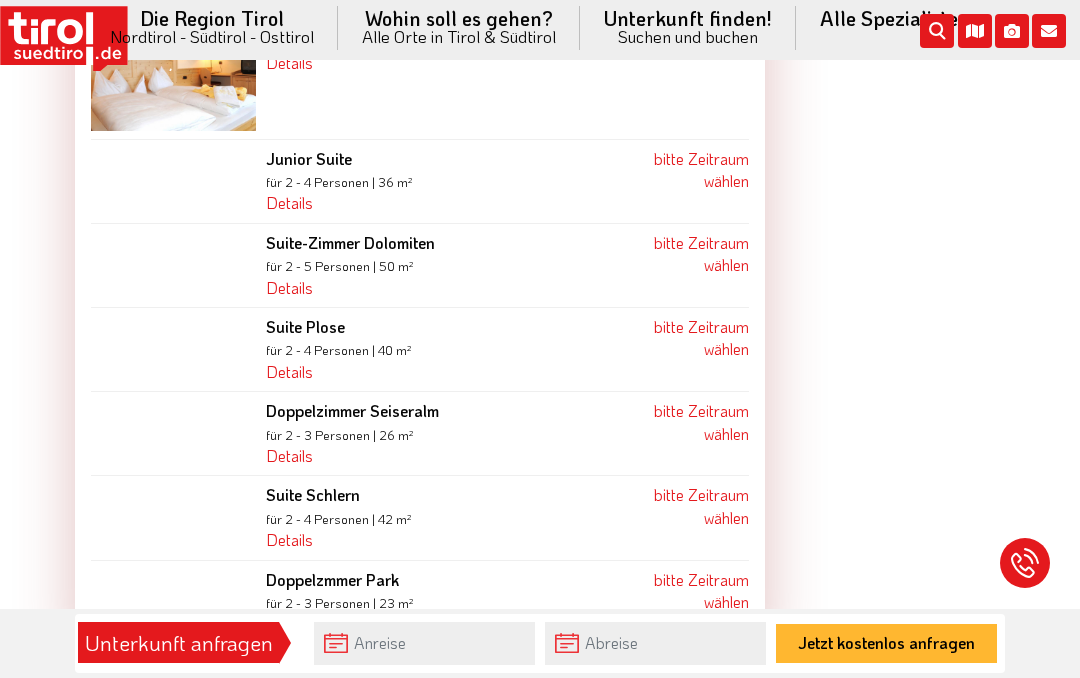 click on "bitte Zeitraum wählen" at bounding box center (701, 421) 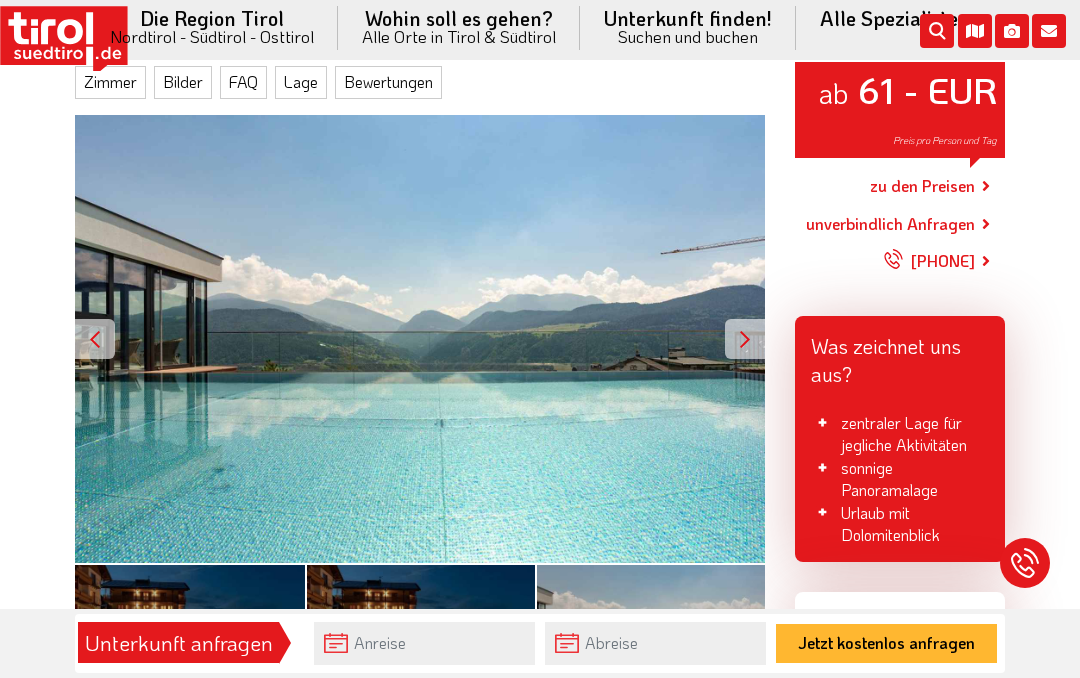 scroll, scrollTop: 282, scrollLeft: 0, axis: vertical 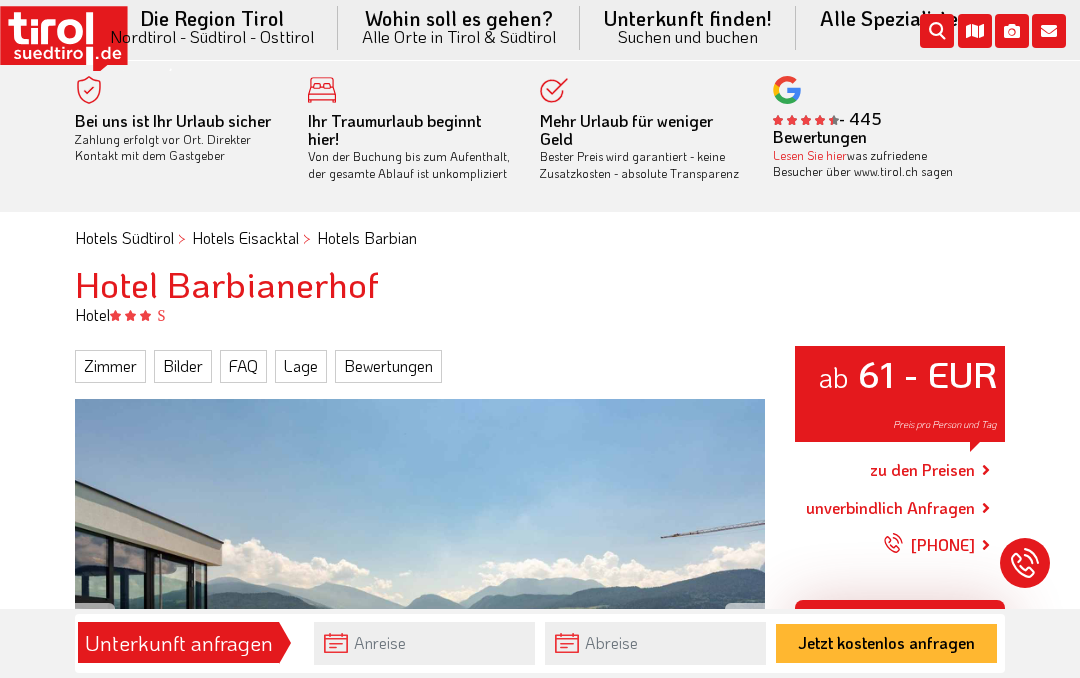 click on "Hotel Barbianerhof" at bounding box center (540, 284) 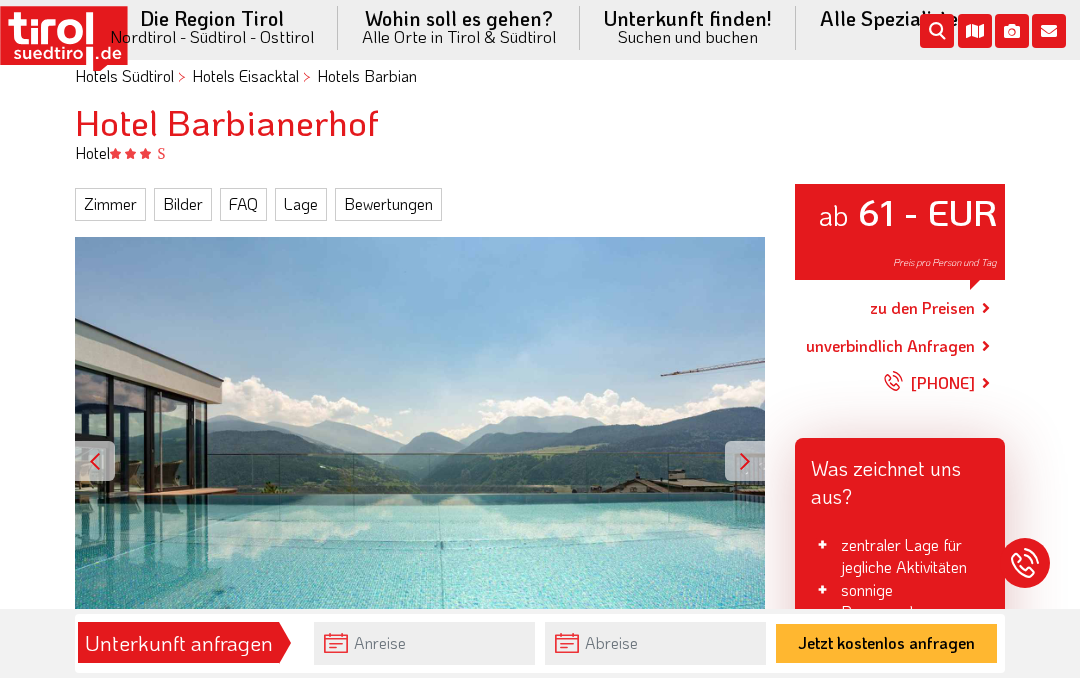 scroll, scrollTop: 0, scrollLeft: 0, axis: both 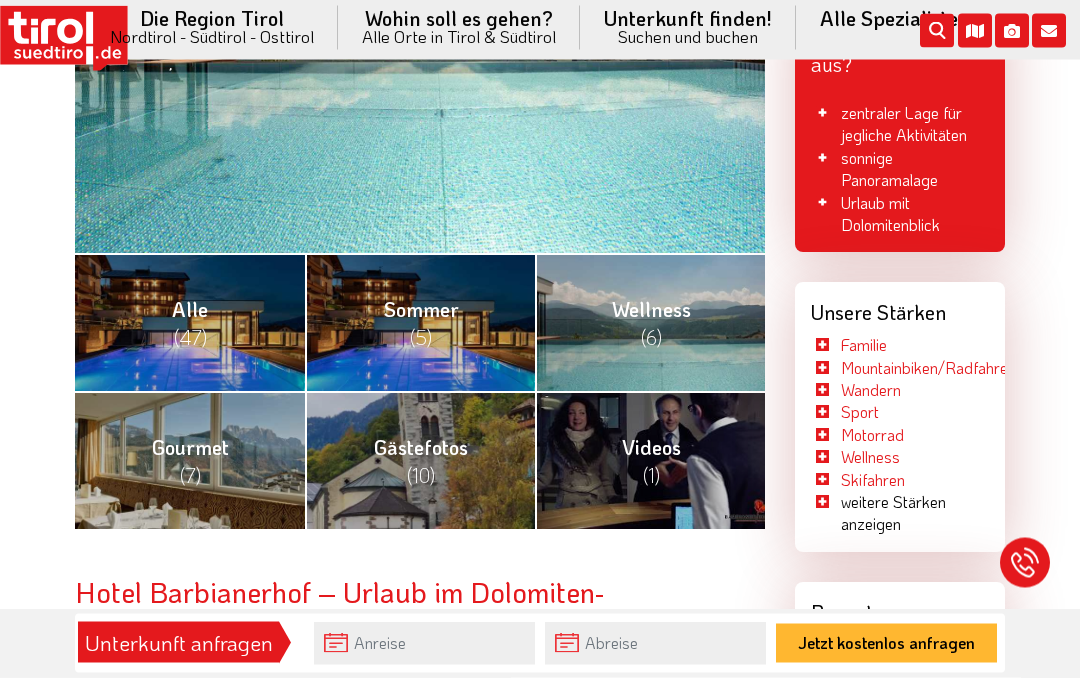 click on "Hotel Barbianerhof – Urlaub im Dolomiten-Weltnaturerbe" at bounding box center (420, 609) 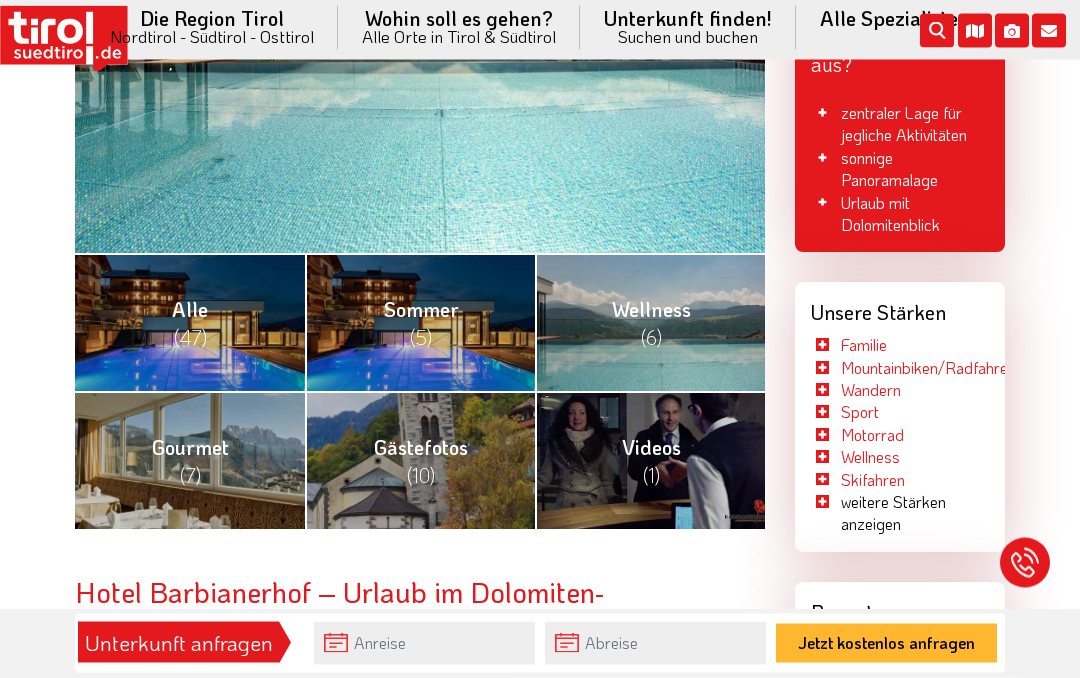 click on "Hotel Barbianerhof – Urlaub im Dolomiten-Weltnaturerbe" at bounding box center [420, 609] 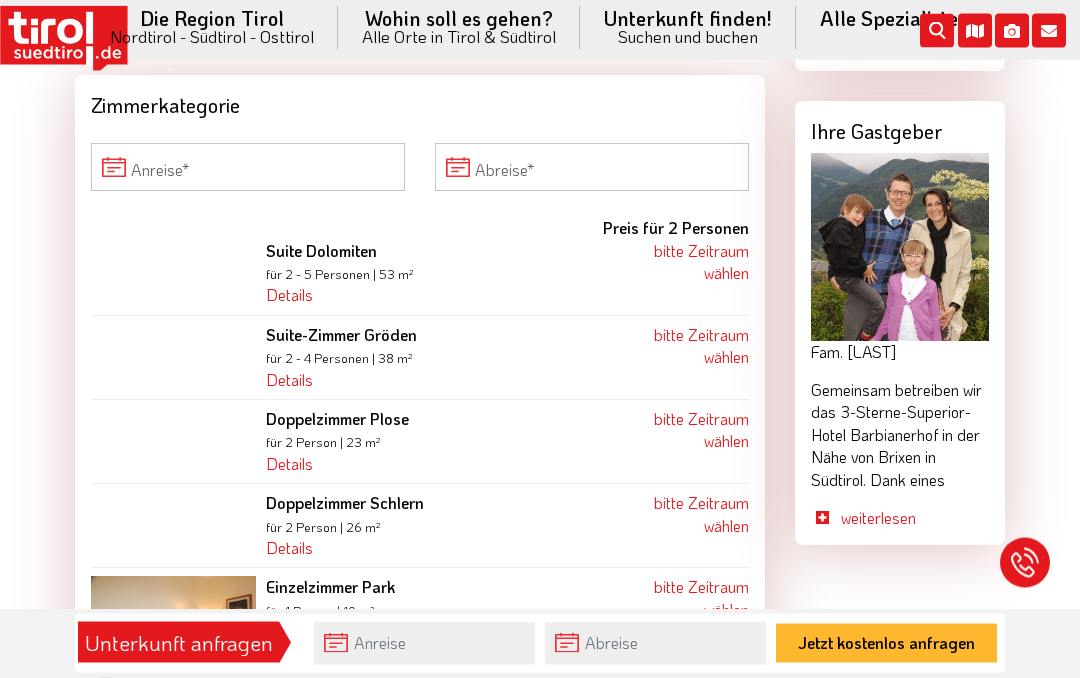scroll, scrollTop: 1962, scrollLeft: 0, axis: vertical 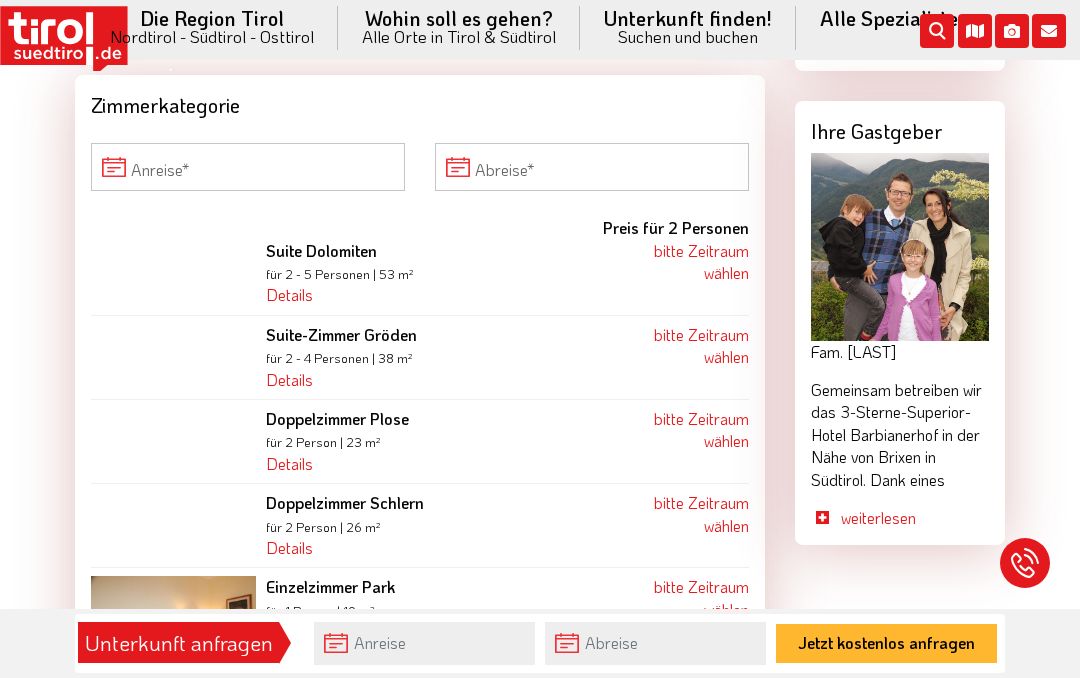 click on "bitte Zeitraum wählen" at bounding box center [701, 429] 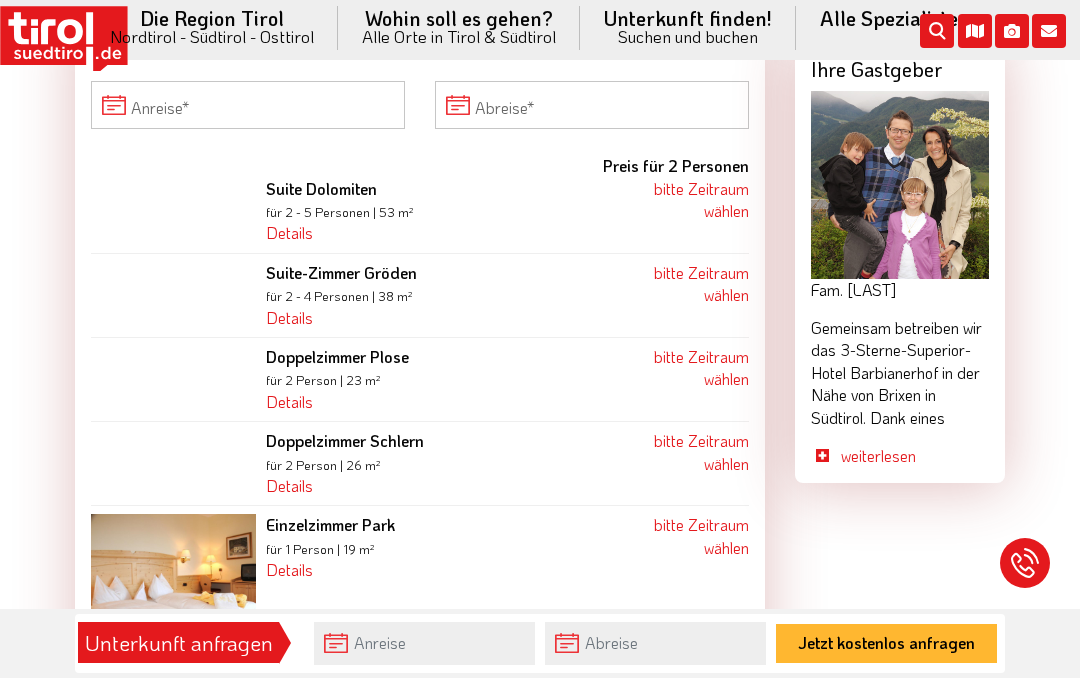 click at bounding box center [900, 185] 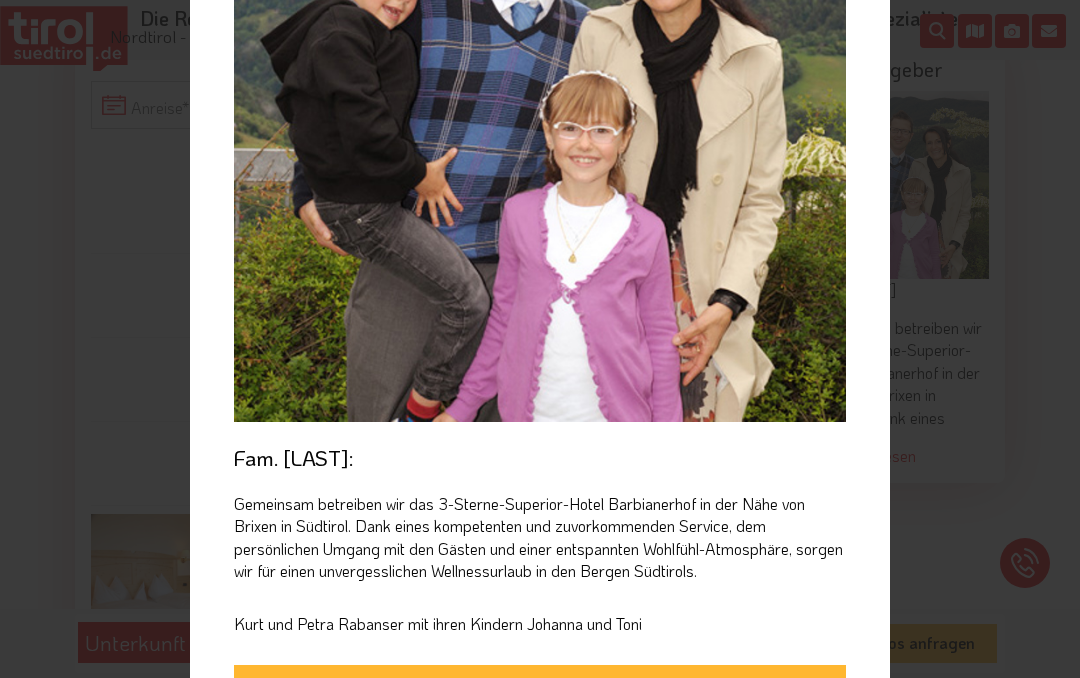 scroll, scrollTop: 328, scrollLeft: 0, axis: vertical 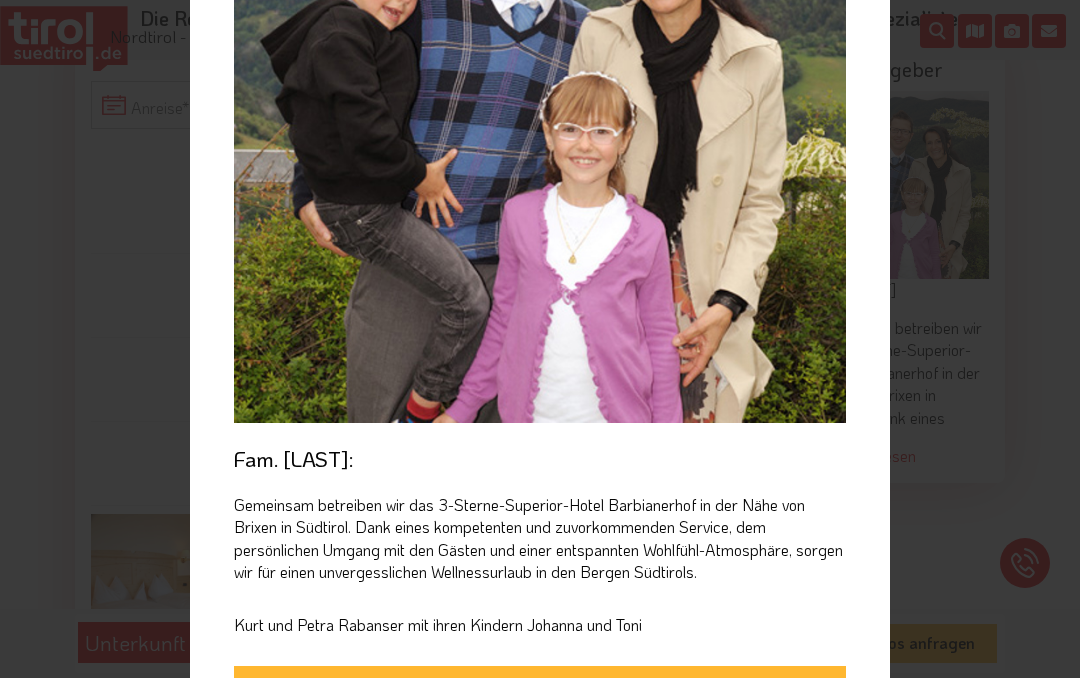 click on "unverbindlich Anfragen" at bounding box center [540, 692] 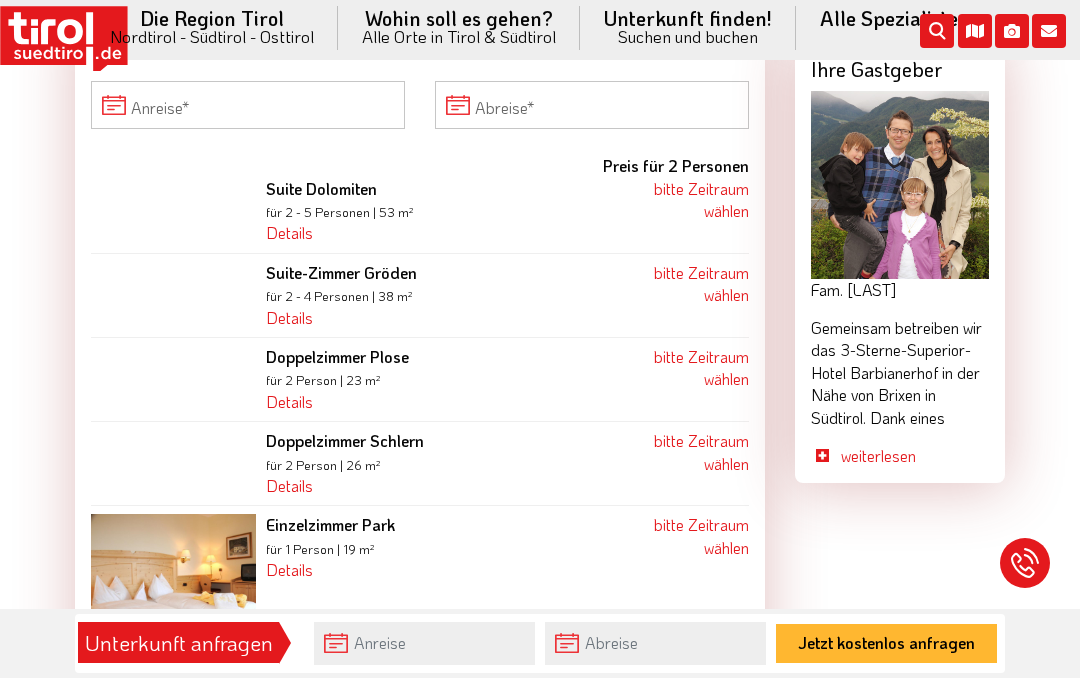 scroll, scrollTop: 2111, scrollLeft: 0, axis: vertical 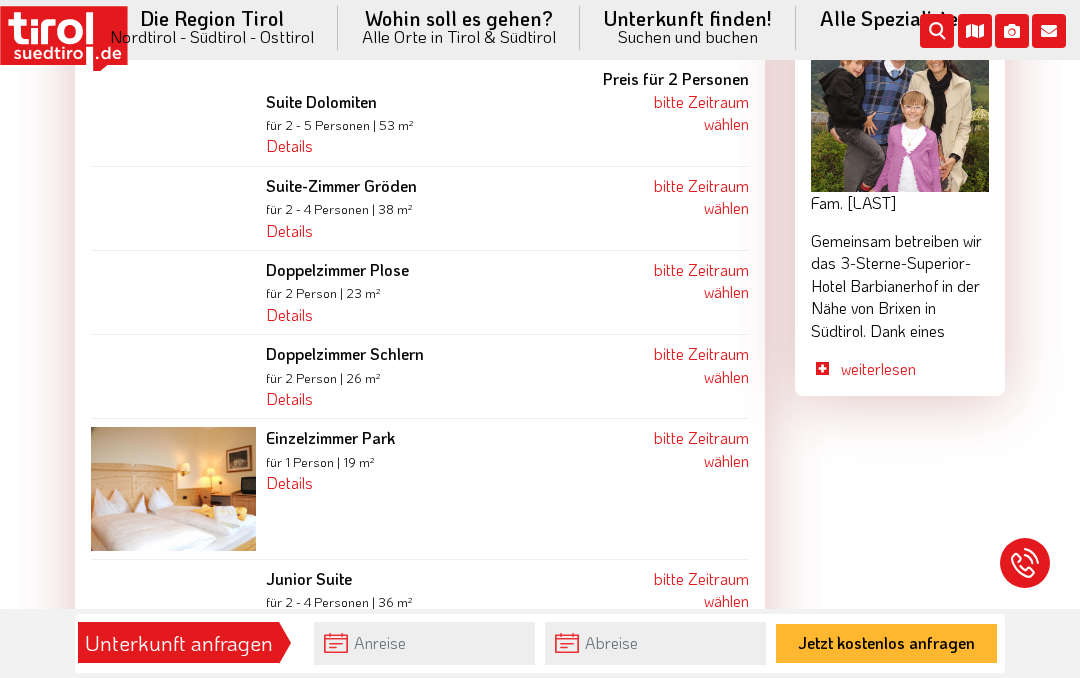 click at bounding box center [173, 488] 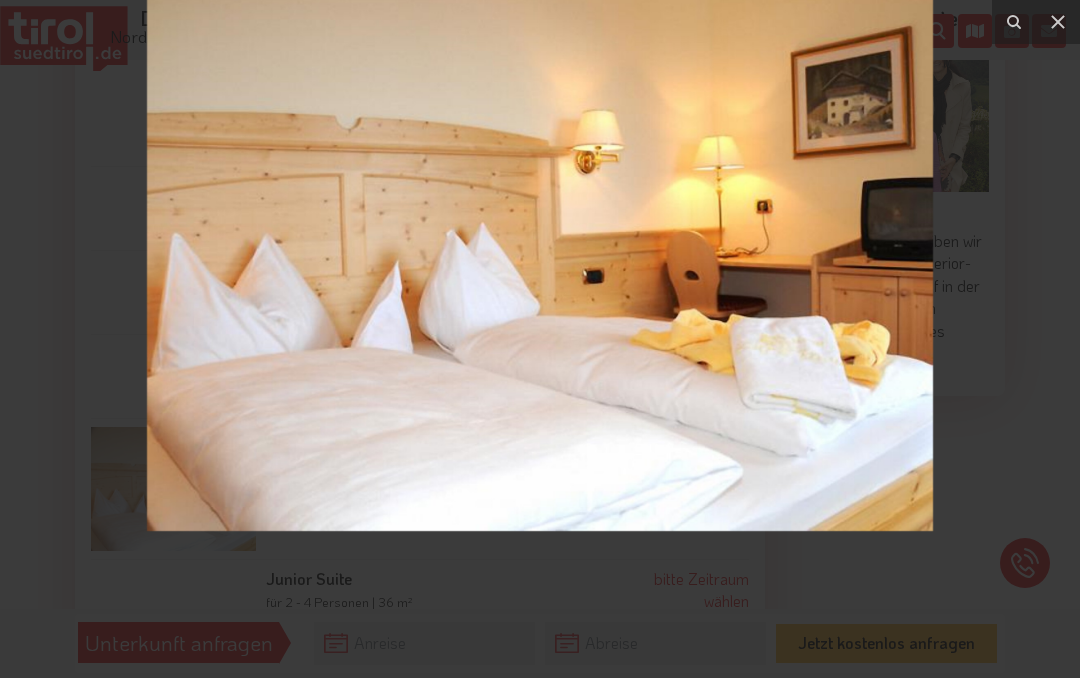 scroll, scrollTop: 2024, scrollLeft: 0, axis: vertical 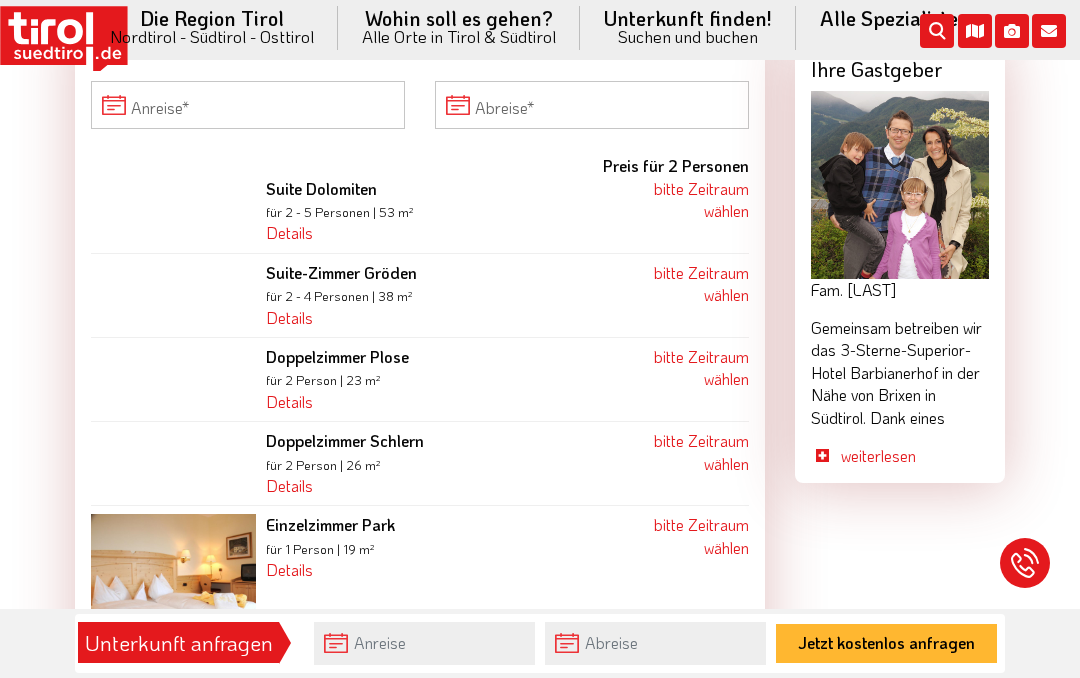 click on "bitte Zeitraum wählen" at bounding box center [701, 367] 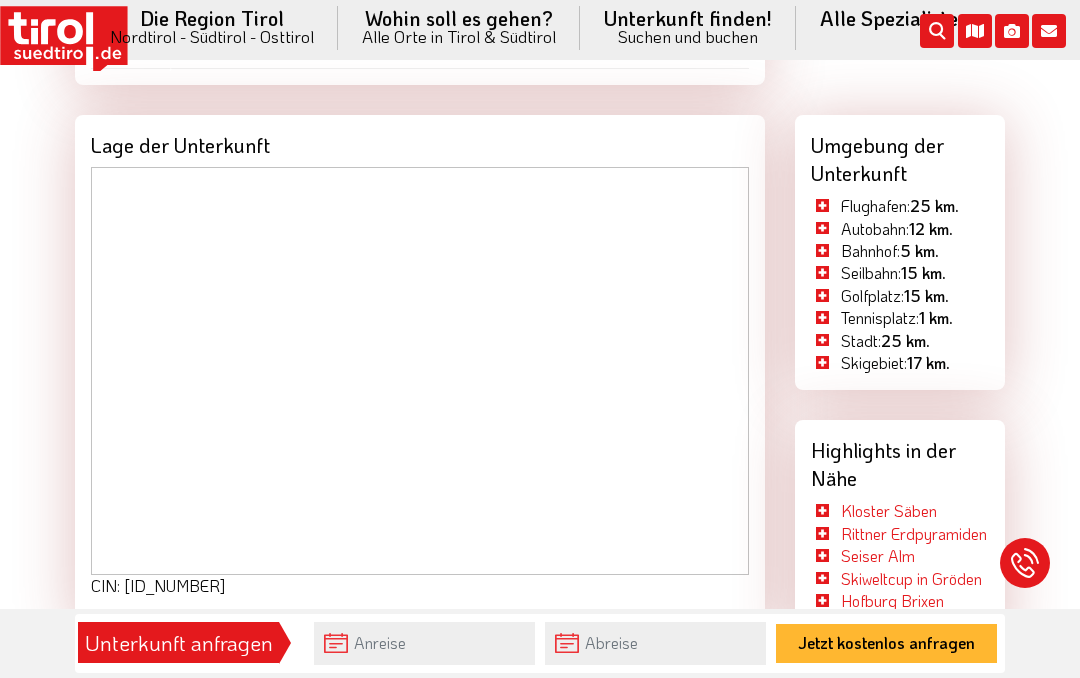 scroll, scrollTop: 3676, scrollLeft: 0, axis: vertical 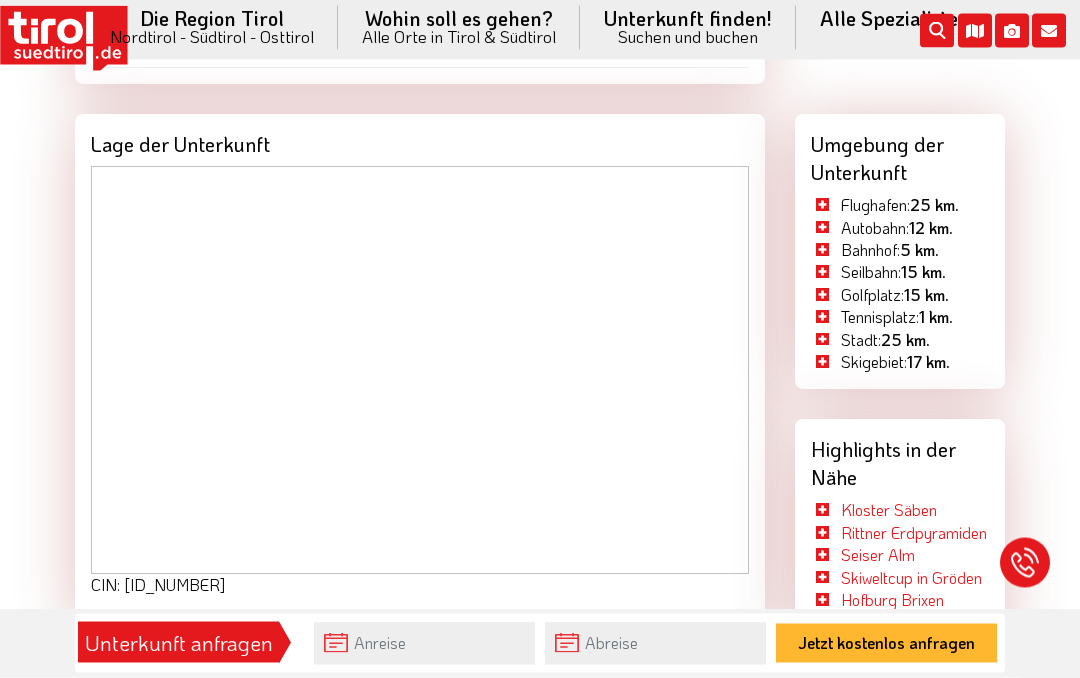 click on "Umgebung der Unterkunft" at bounding box center (900, 155) 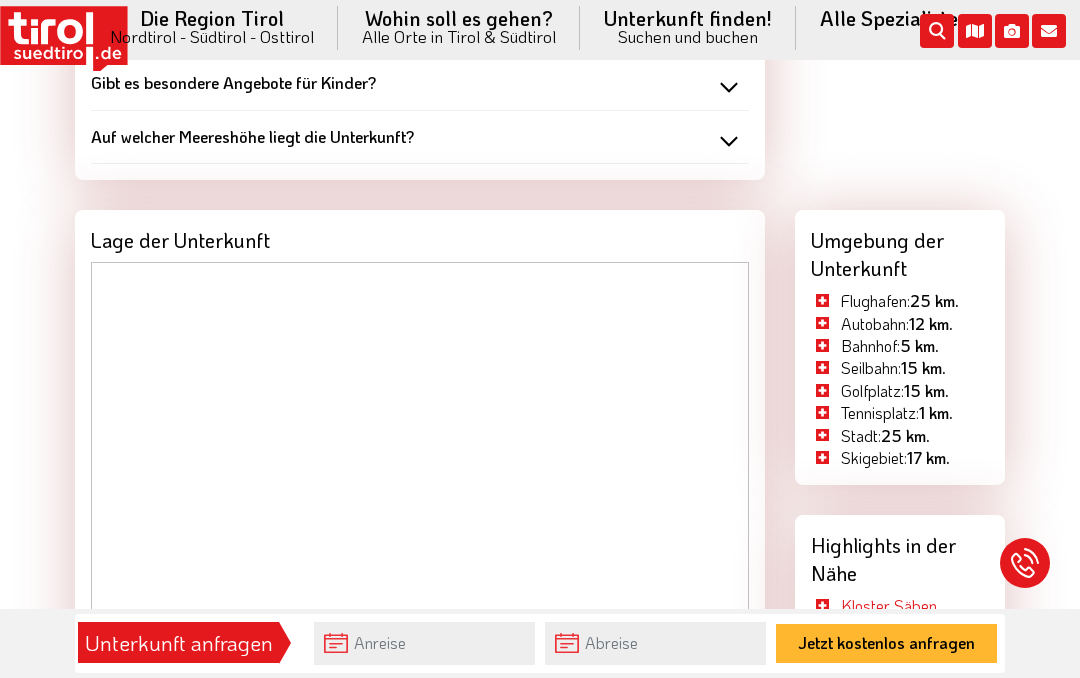 scroll, scrollTop: 3584, scrollLeft: 0, axis: vertical 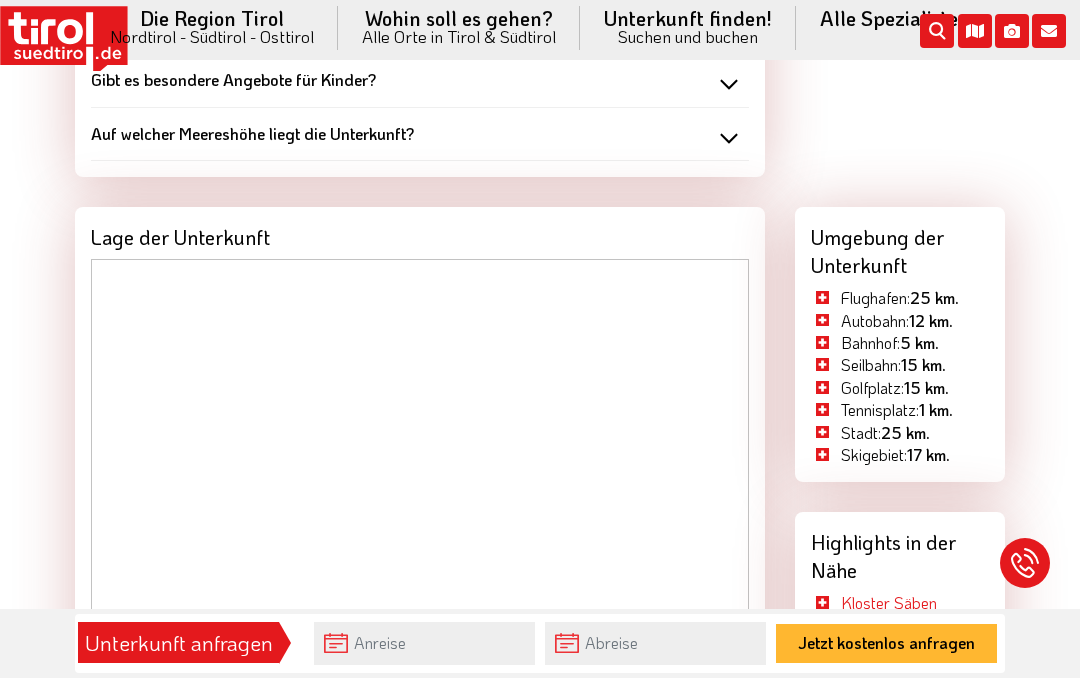 click on "ab   61 - EUR   Preis pro Person und Tag       zu den Preisen       unverbindlich Anfragen        +39 0471 - 1775352       Was zeichnet uns aus?     zentraler Lage für jegliche Aktivitäten  sonnige Panoramalage  Urlaub mit Dolomitenblick         Unsere Stärken     Familie   Mountainbiken/Radfahren   Wandern   Sport   Motorrad   Wellness   Skifahren   weitere Stärken anzeigen  Bergsport   am Berg   Hunde erlaubt   mit Sauna   Frühling   Sommer   Herbst   Winter   Tiroler Flair   in ruhiger Lage   mit Panoramablick   3 Sterne   Urlaub bis 90€   Nichtraucher   Günstige Unterkunft   mit Frühstück   mit Wlan   mit Aufzug   mit Freibad   mit Hallenbad   mit Schwimmbad   mit Infinity Pool   ohne Auto   mit Garage   mit Fitnessraum   Halbpension          Bewertungen                                              399 Bewertungen             Letzte Bewertungen     Dezember                               weiterlesen         November                               weiterlesen         November" at bounding box center (900, -1494) 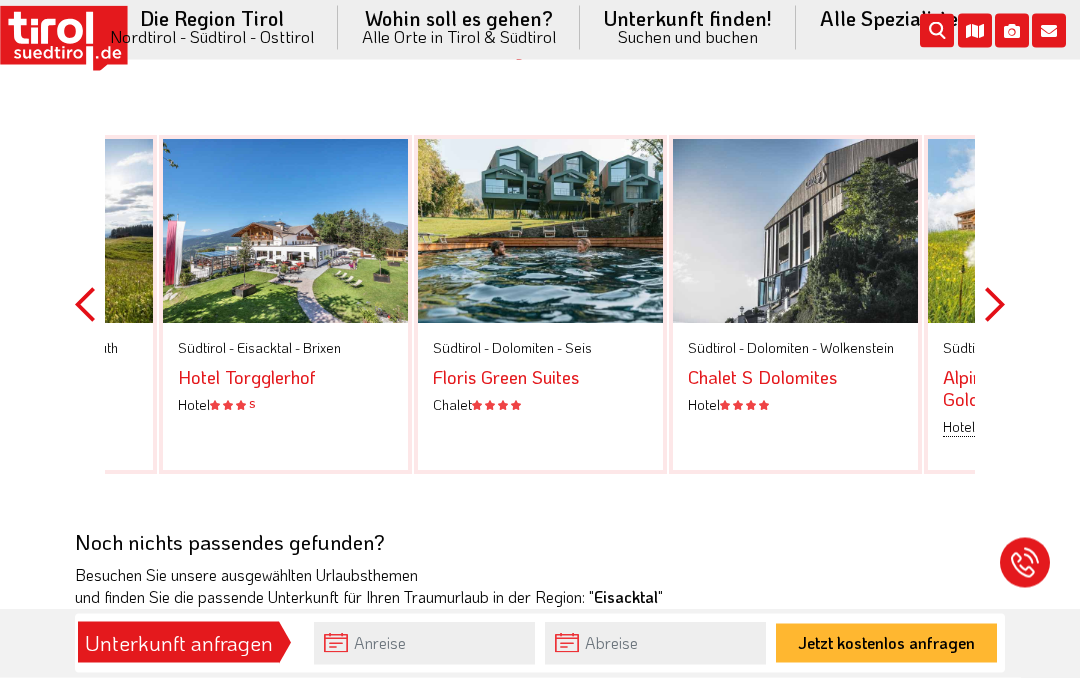scroll, scrollTop: 4582, scrollLeft: 0, axis: vertical 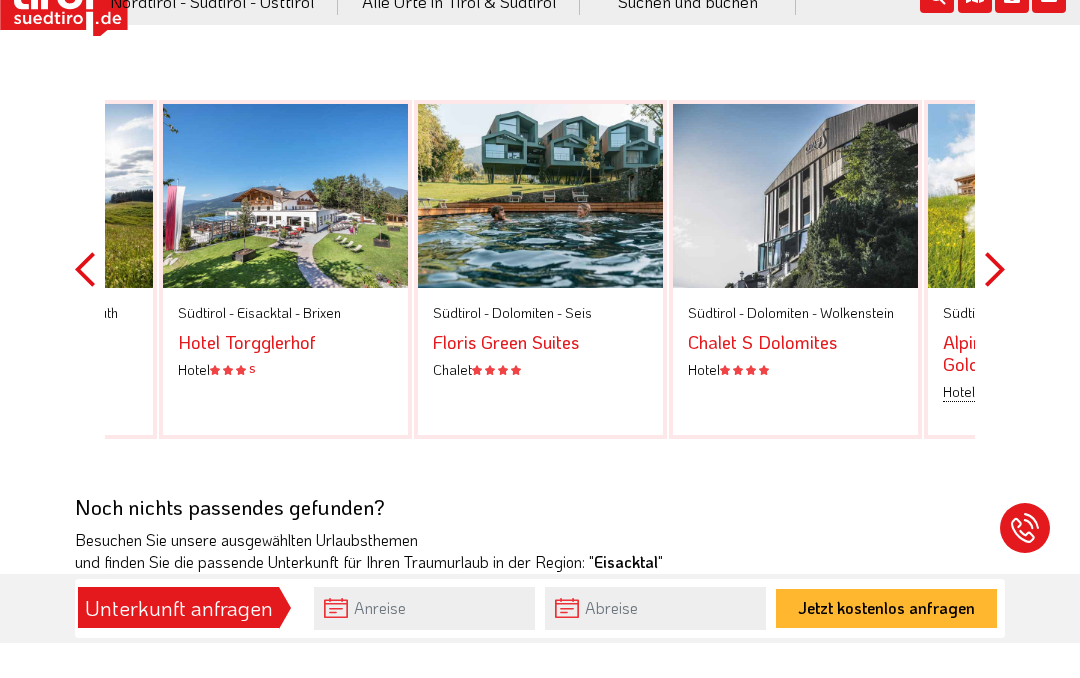 click at bounding box center (285, 231) 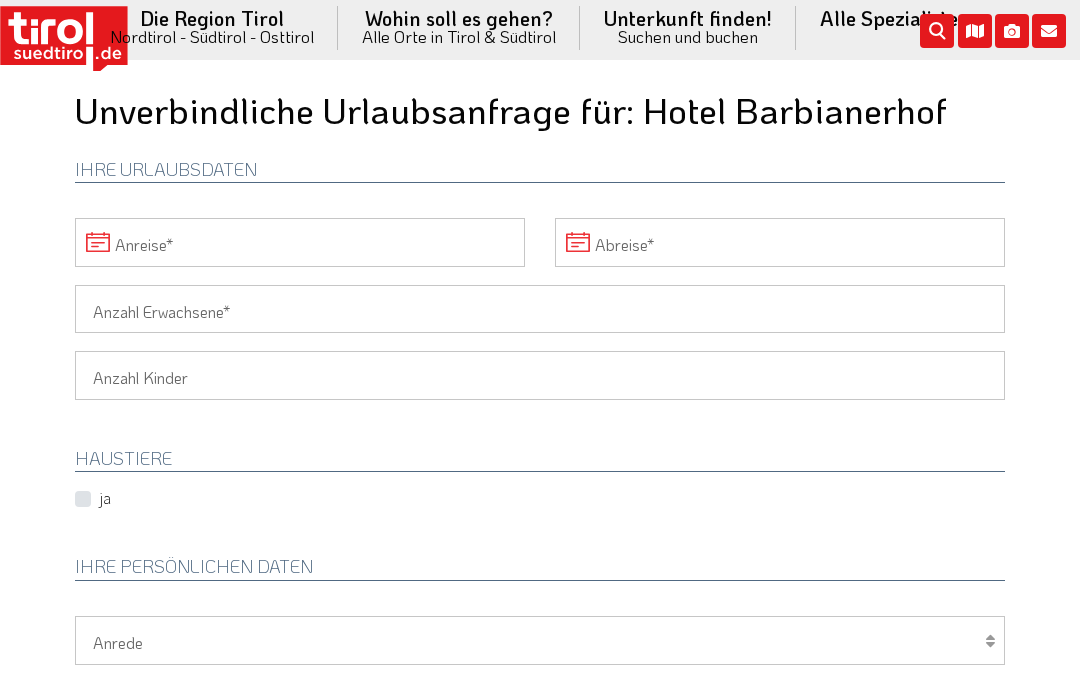 scroll, scrollTop: 0, scrollLeft: 0, axis: both 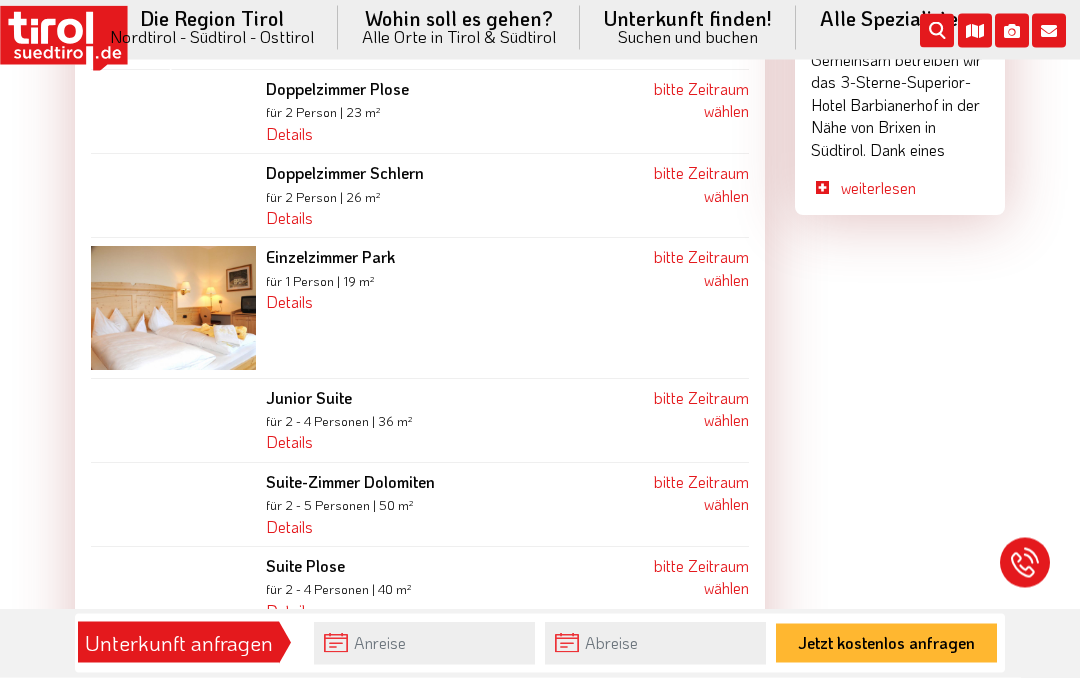 click on "Suite Plose    für 2 - 4 Personen | 40 m²    Details    Doppelzimmer mit abgetrenntem Wohnbereich, ausziehbarer Couch, Sitzecke, TV, Safe und Balkon. Blick Richtung Plose. Badezimmer mit Badewanne, Dusche und Föhn.        bitte Zeitraum wählen   Jetzt anfragen" at bounding box center [420, 585] 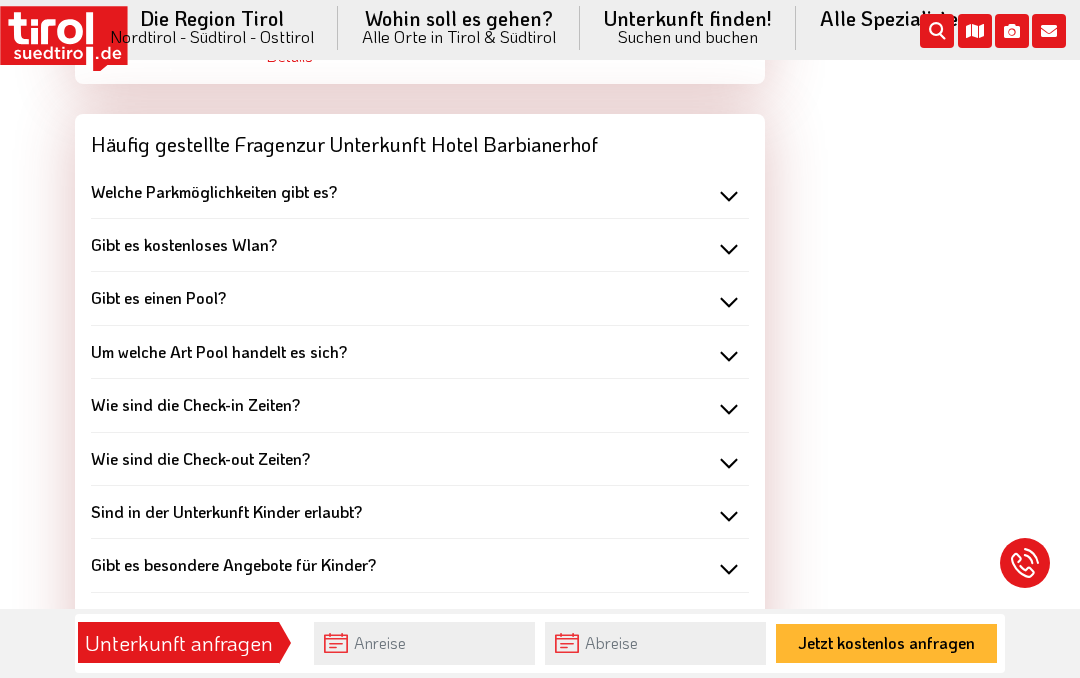 scroll, scrollTop: 3098, scrollLeft: 0, axis: vertical 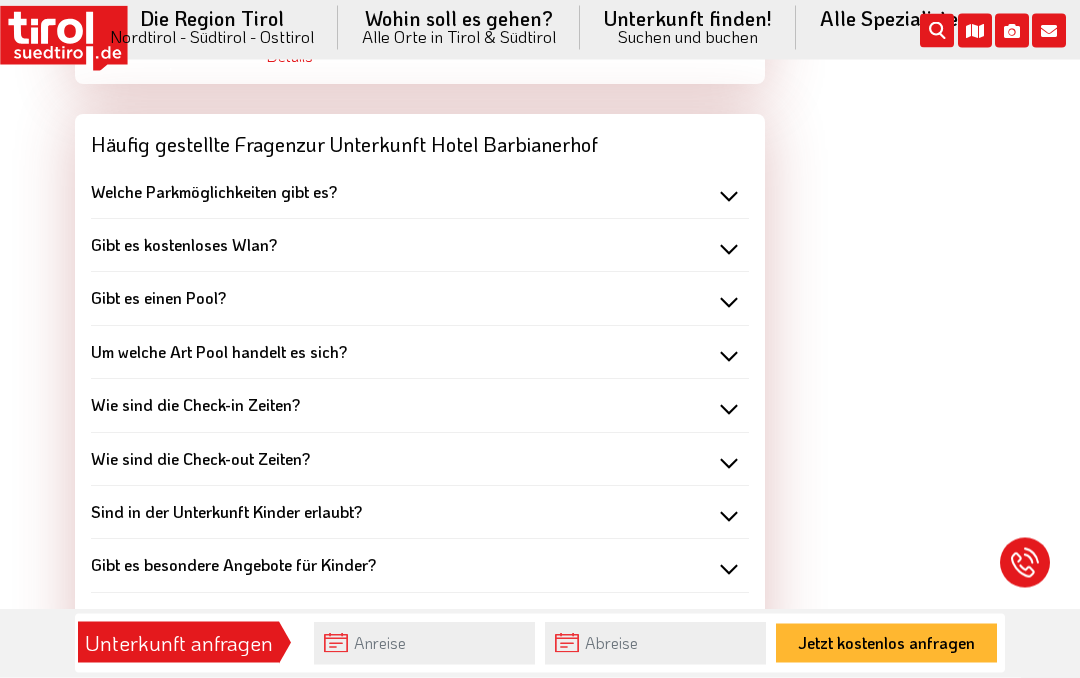click on "Gibt es einen Pool?" at bounding box center [158, 298] 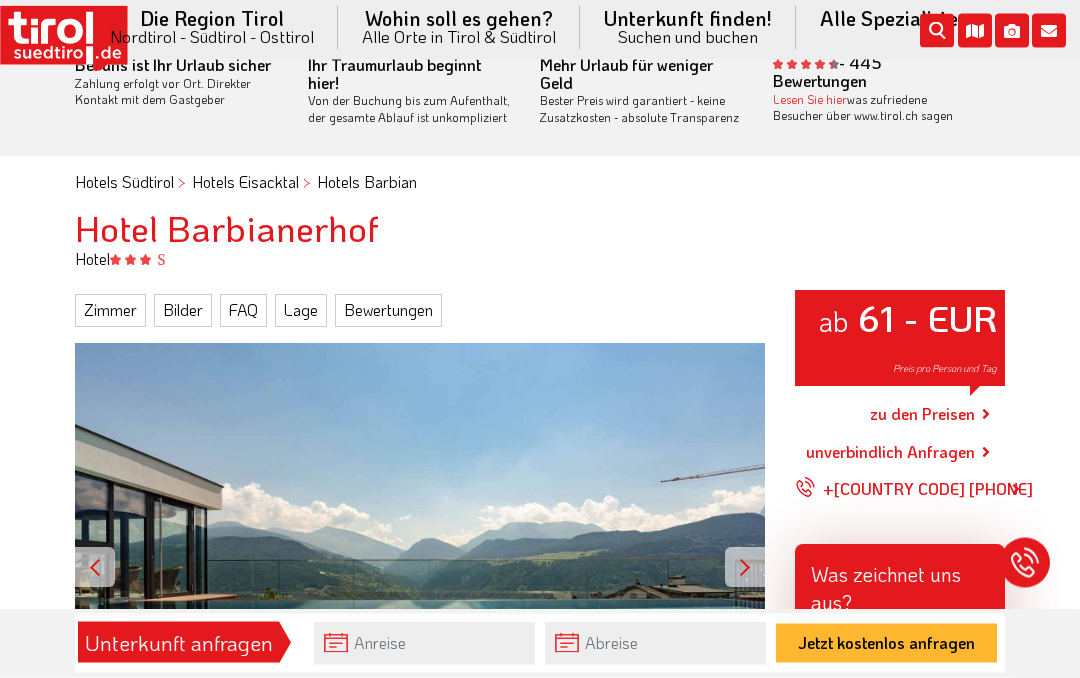scroll, scrollTop: 0, scrollLeft: 0, axis: both 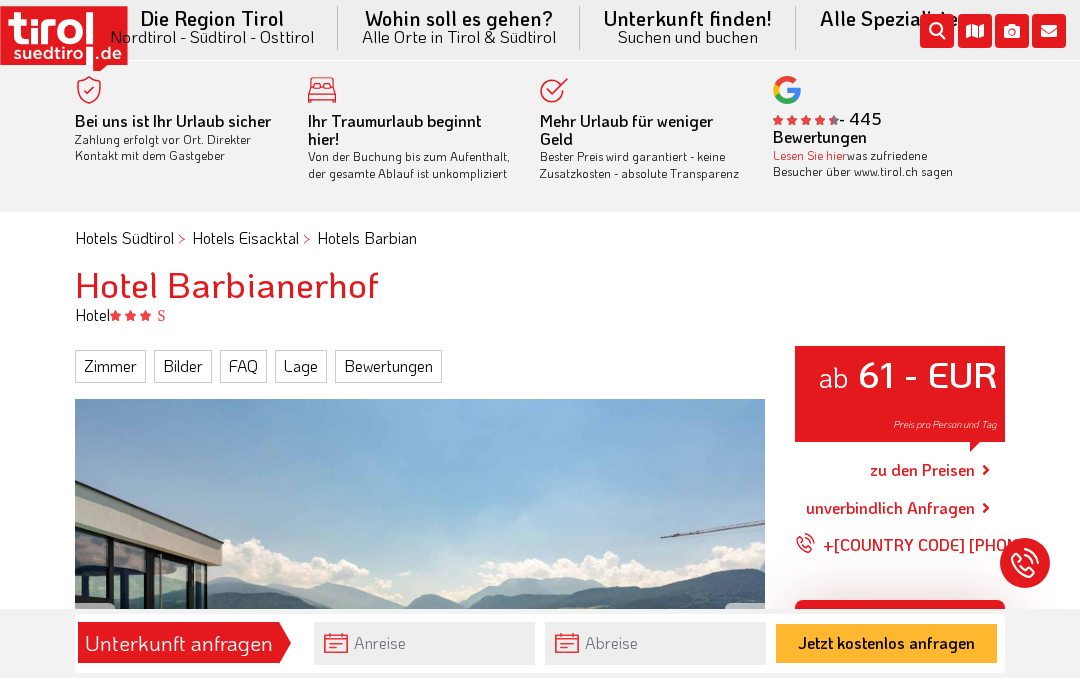 click on "Bilder" at bounding box center (183, 366) 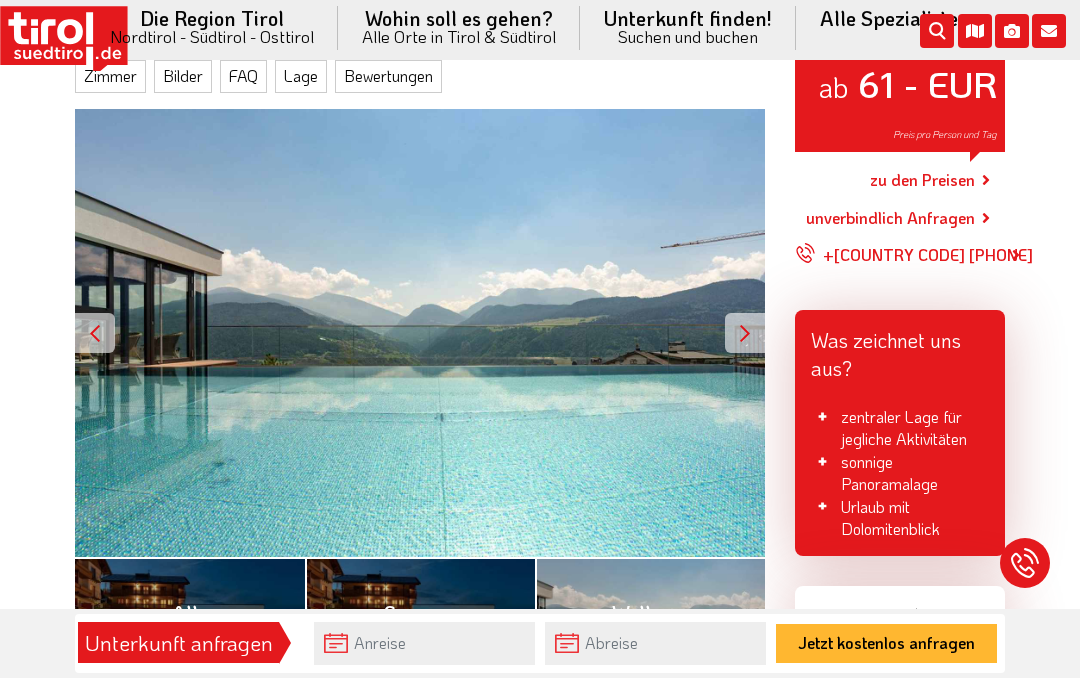 scroll, scrollTop: 296, scrollLeft: 0, axis: vertical 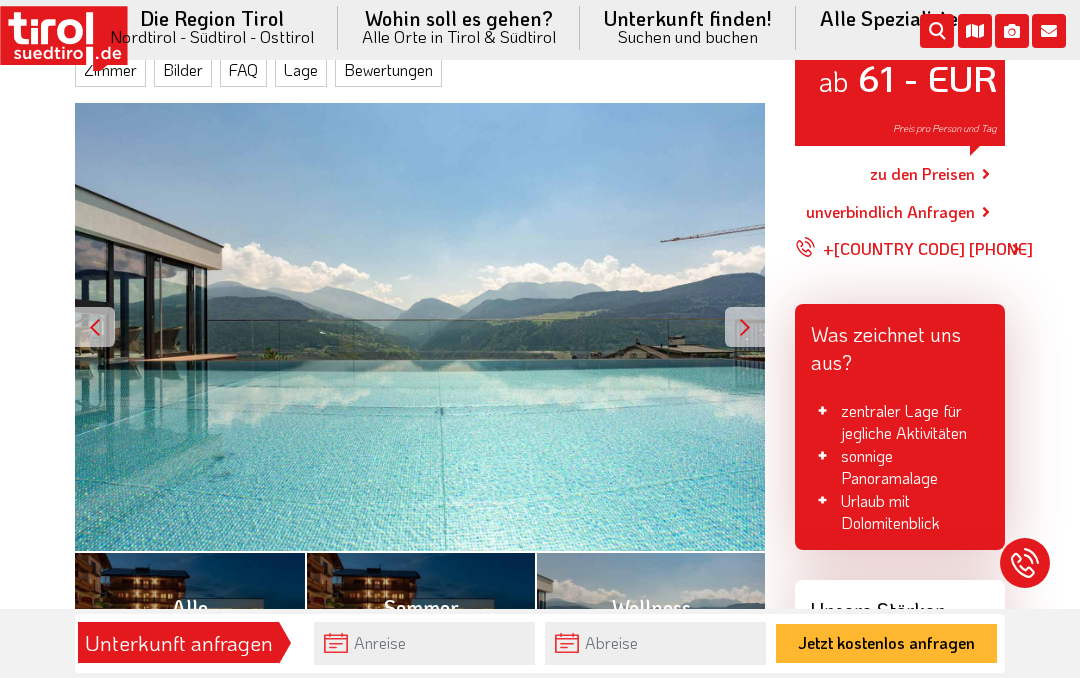 click at bounding box center [745, 327] 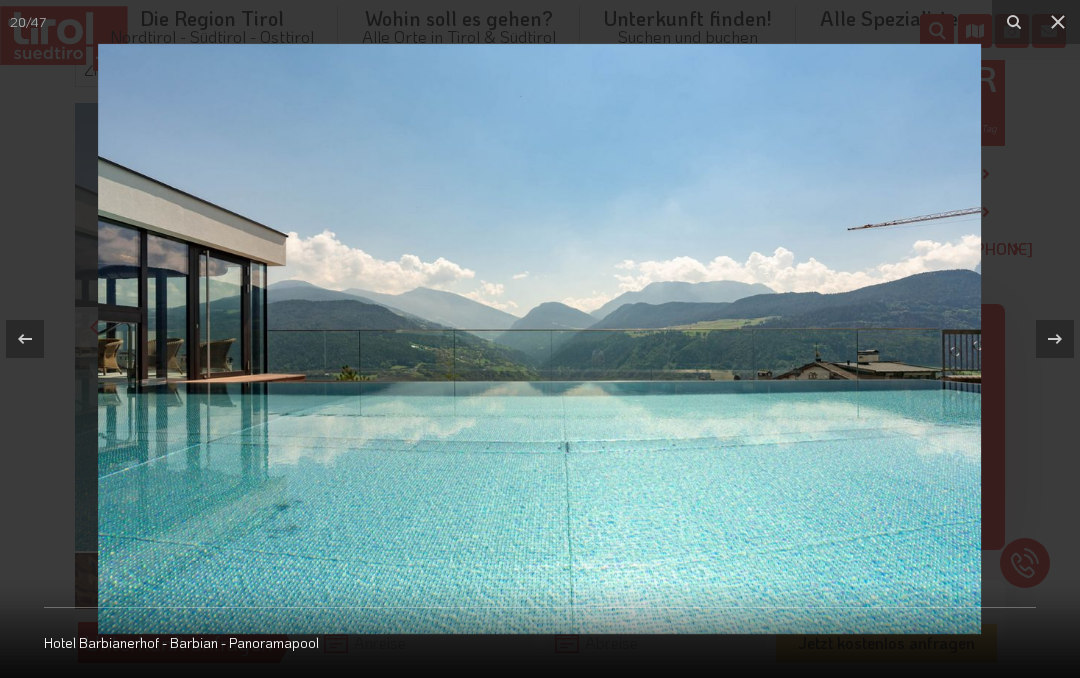 scroll, scrollTop: 3032, scrollLeft: 0, axis: vertical 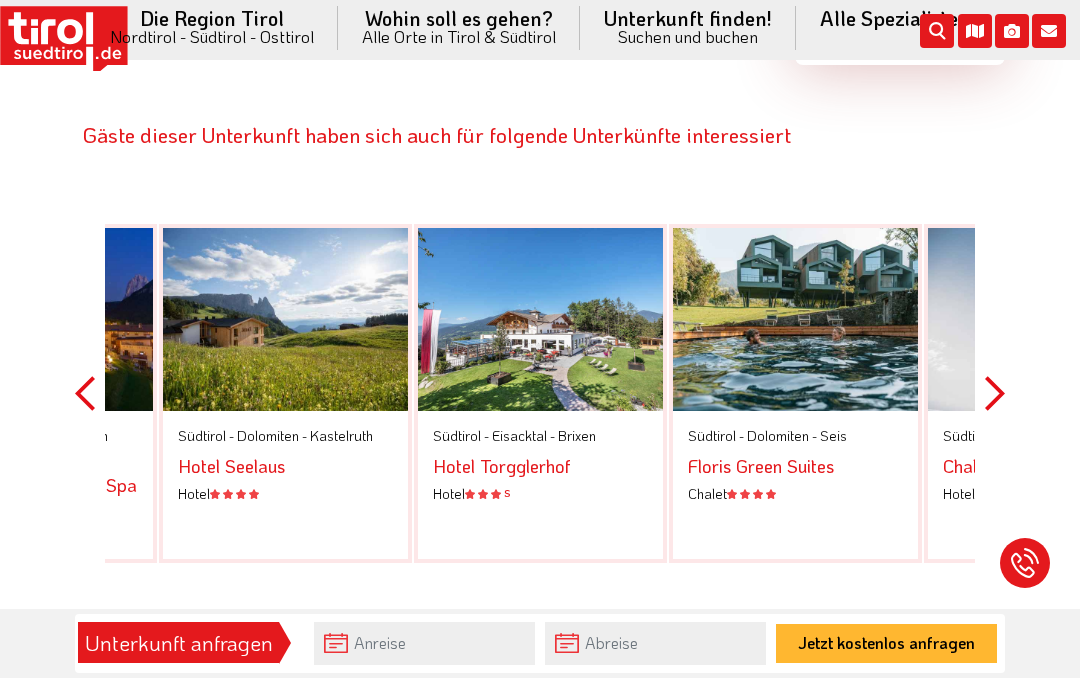 click on "Hotels Südtirol   Hotels Eisacktal   Hotels Barbian                 Hotel Barbianerhof      Hotel                  Zimmer   Bilder   FAQ   Lage   Bewertungen                 ab   61 - EUR   Preis pro Person und Tag                Alle   (47)                                                                                  Sommer   (5)                              Wellness   (6)                                  Gourmet   (7)                                      Gästefotos   (10)                                                  Videos   (1)                                         Jetzt kostenlos anfragen                     Hotel Barbianerhof – Urlaub im Dolomiten-Weltnaturerbe   Das Hotel findet sich am Dorfrand von Barbian auf 830 Höhenmeter zwischen Bozen und Brixen. Die individuellen und  großzügigen Zimmer , teilweise mit  Balkon , sowie die  Suiten  vermitteln ein Wohlfühlambiente während dem Urlaub. Ein besonderes Urlaubsgefühl vermittelt die  Suite mit Wintergarten und Terrasse Hunde" at bounding box center (540, -1672) 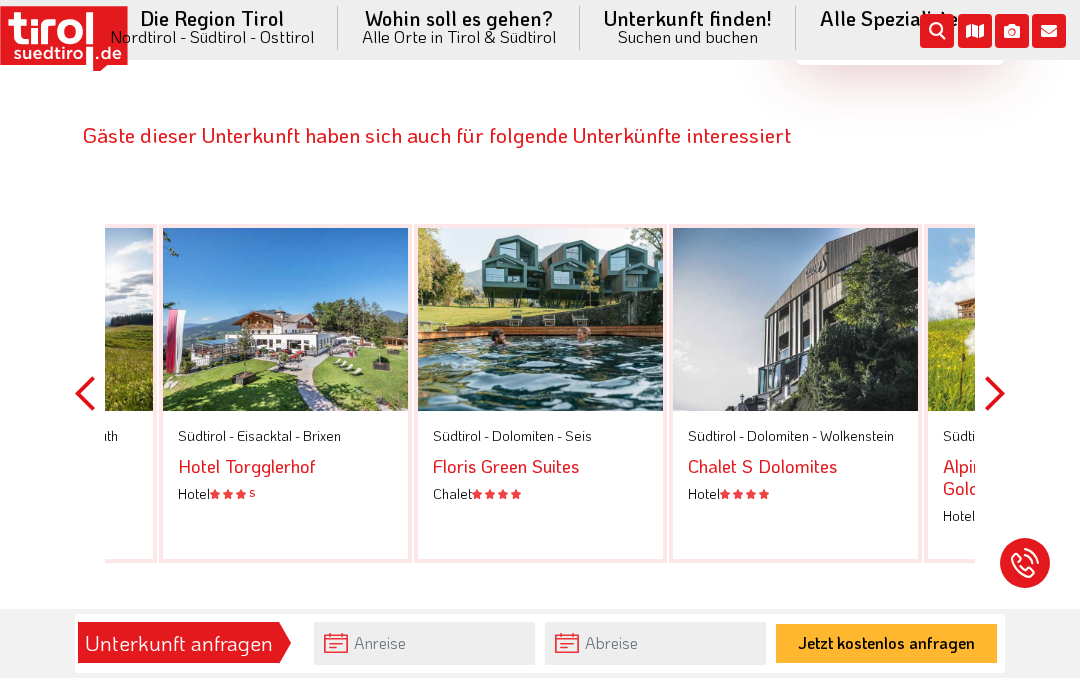 click on "Next" at bounding box center [995, 393] 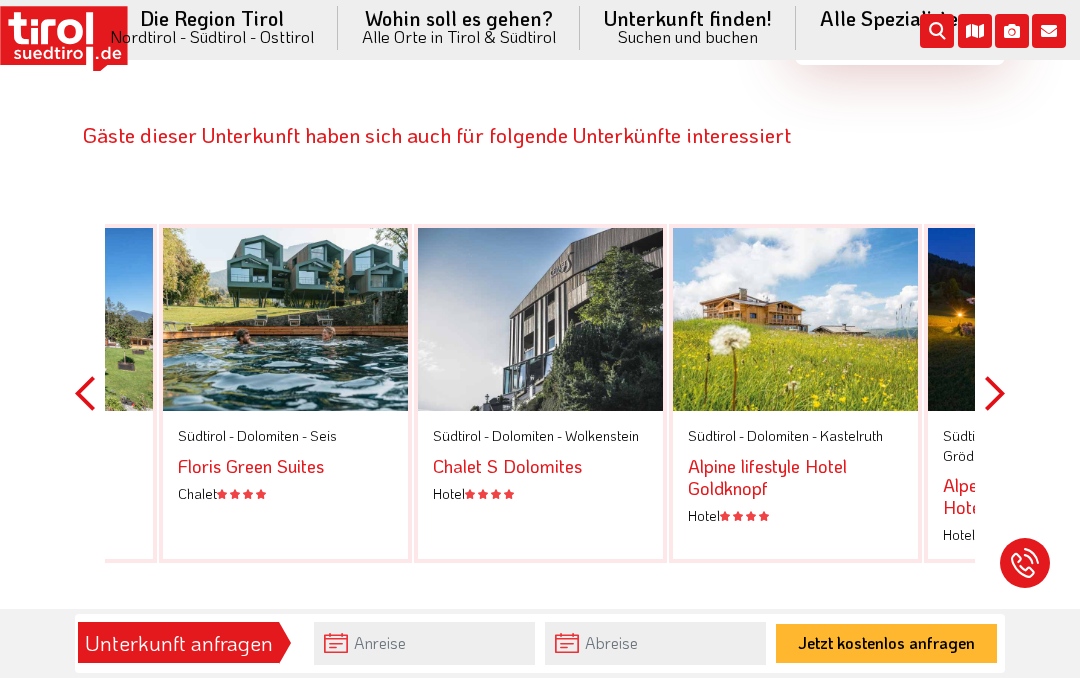 click on "Next" at bounding box center (995, 393) 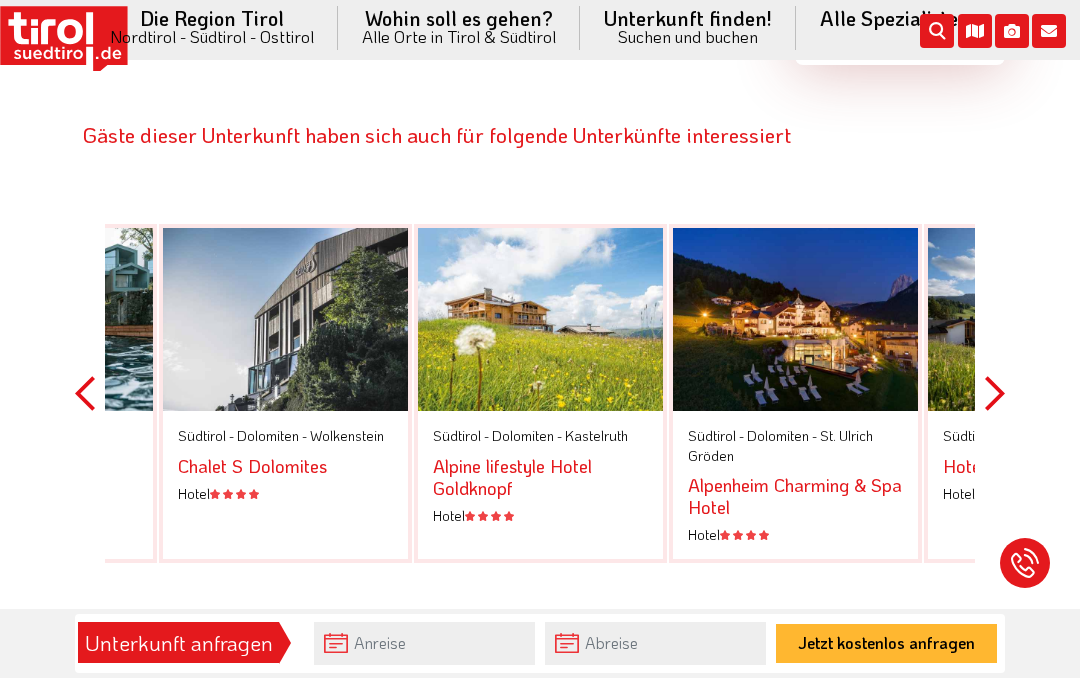 click on "Gäste dieser Unterkunft haben sich auch für folgende Unterkünfte interessiert   Previous                   Südtirol -    Dolomiten -    St. Ulrich Gröden         Alpenheim Charming & Spa Hotel      Hotel                                     Südtirol -    Dolomiten -    Kastelruth         Hotel Seelaus      Hotel                                     Südtirol -    Eisacktal -    Brixen         Hotel Torgglerhof      Hotel         S                             Südtirol -    Dolomiten -    Seis         Floris Green Suites      Chalet                                     Südtirol -    Dolomiten -    Wolkenstein         Chalet S Dolomites      Hotel                                     Südtirol -    Dolomiten -    Kastelruth         Alpine lifestyle Hotel Goldknopf      Hotel                                     Südtirol -    Dolomiten -    St. Ulrich Gröden         Alpenheim Charming & Spa Hotel      Hotel                                     Südtirol -    Dolomiten -    Kastelruth" at bounding box center (540, 341) 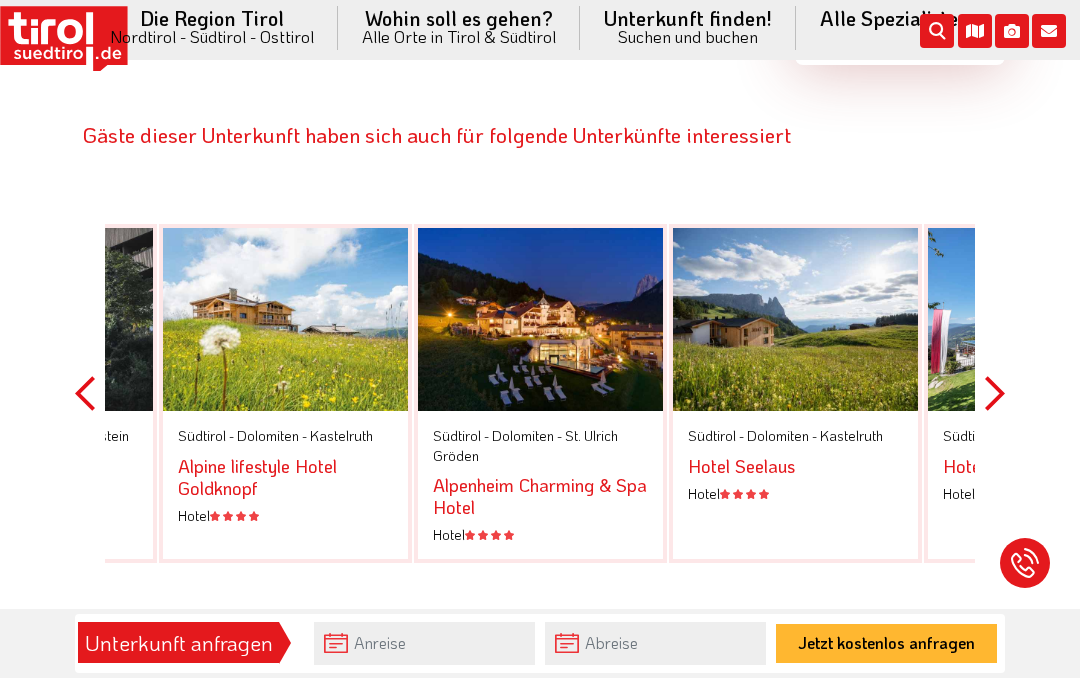 click on "Next" at bounding box center (995, 393) 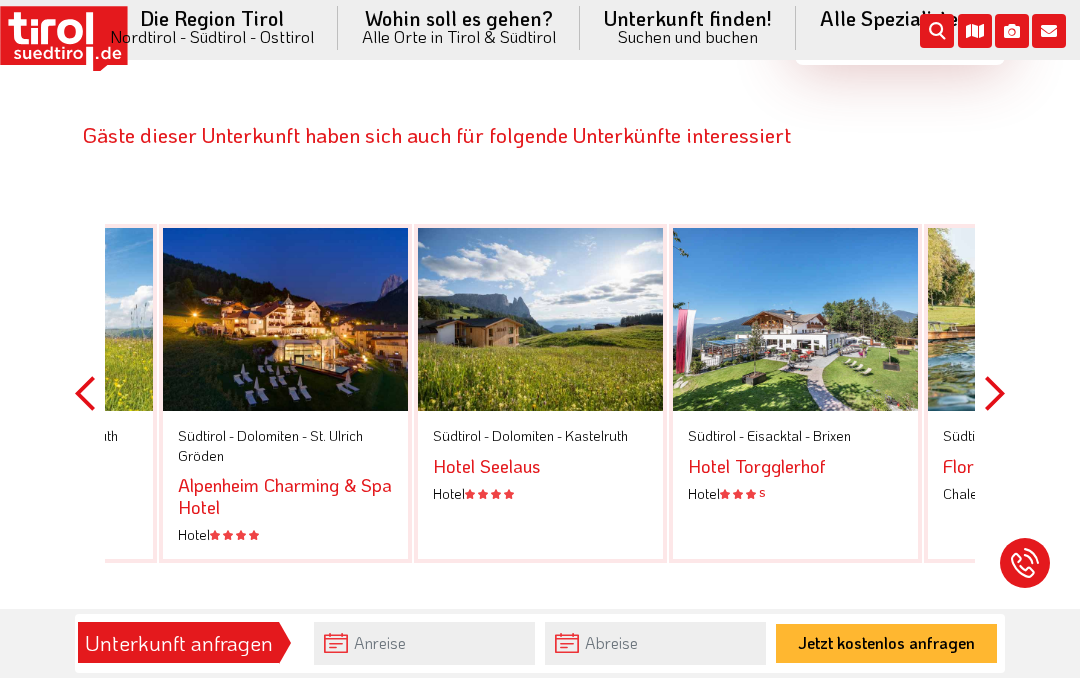 click on "Next" at bounding box center (995, 393) 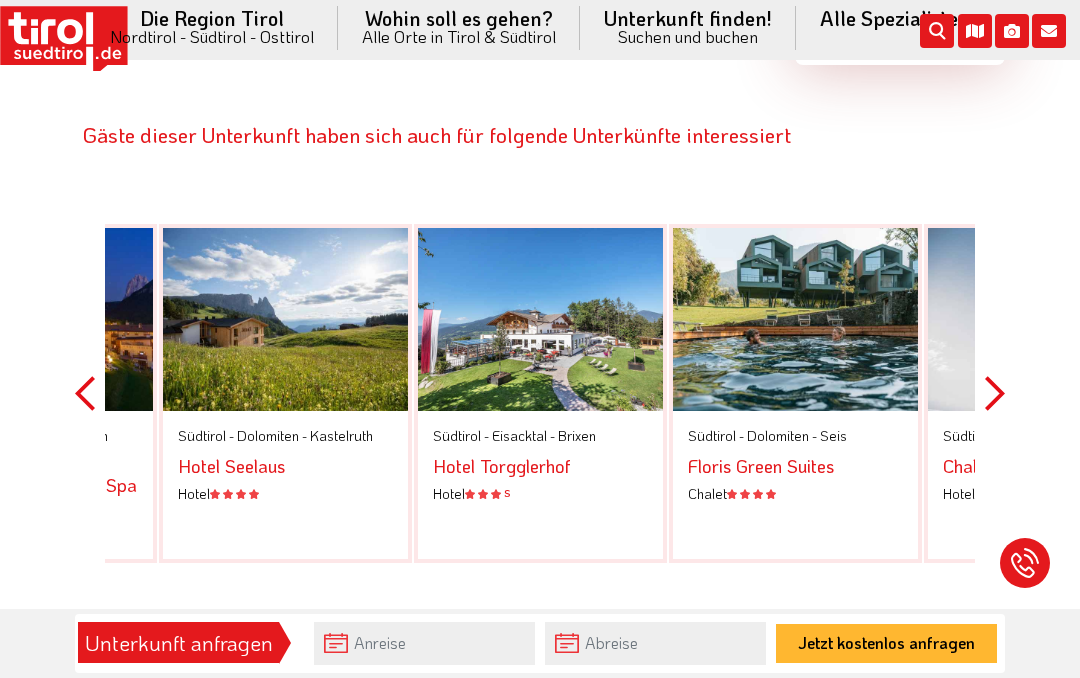 click on "Next" at bounding box center (995, 393) 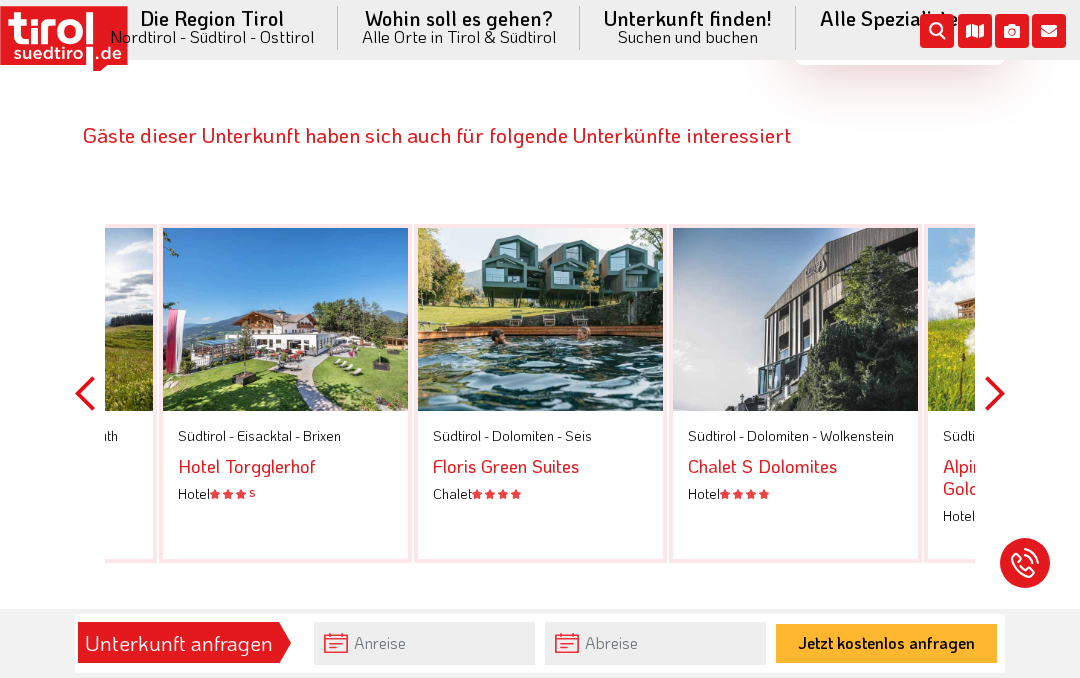 click on "Next" at bounding box center [995, 393] 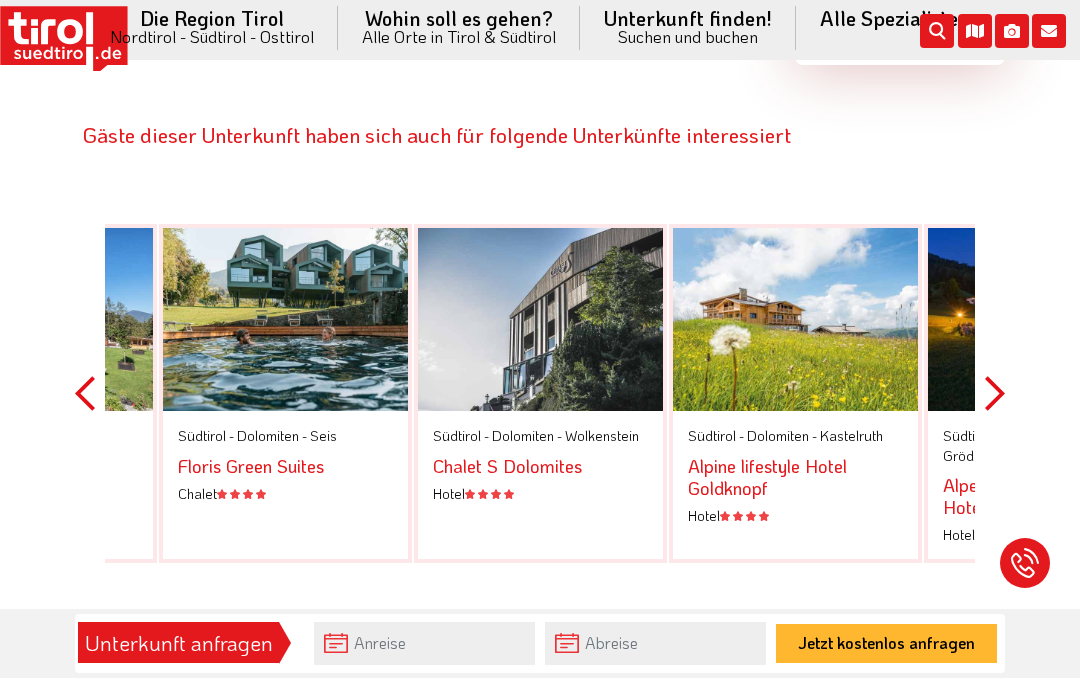 click on "Next" at bounding box center [995, 393] 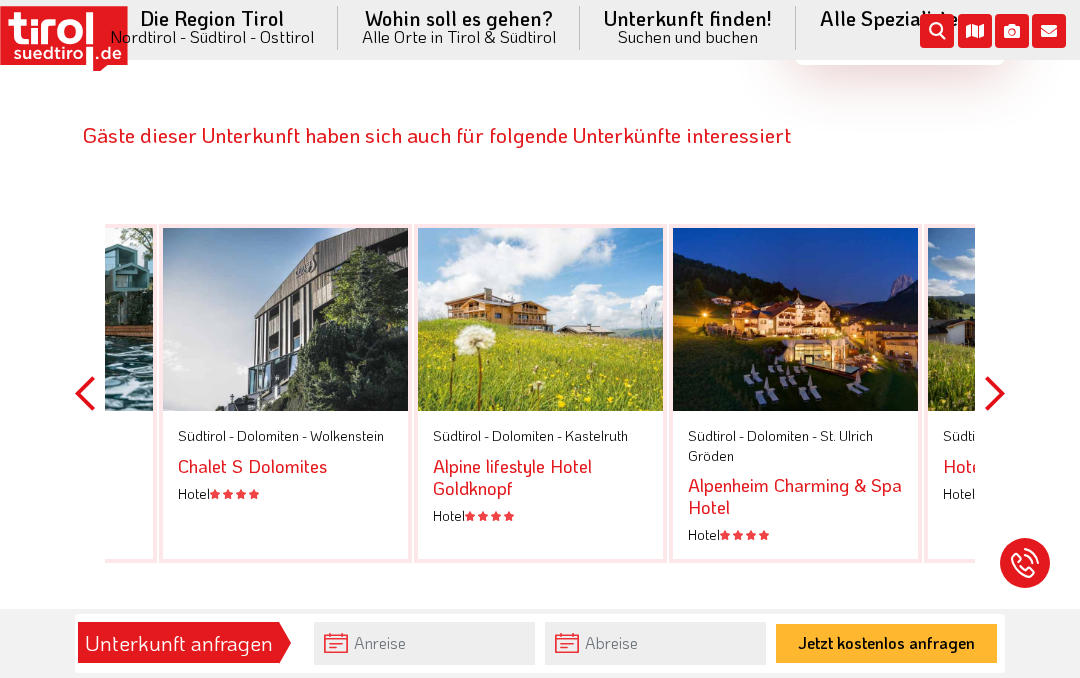 click on "Next" at bounding box center [995, 393] 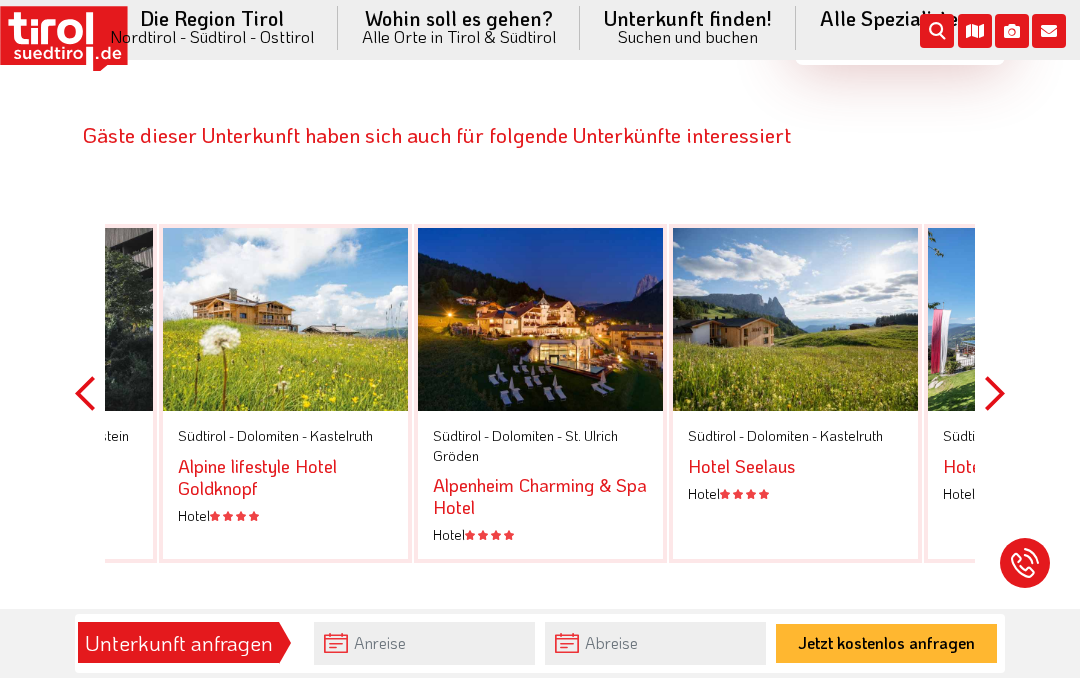 click on "Next" at bounding box center [995, 393] 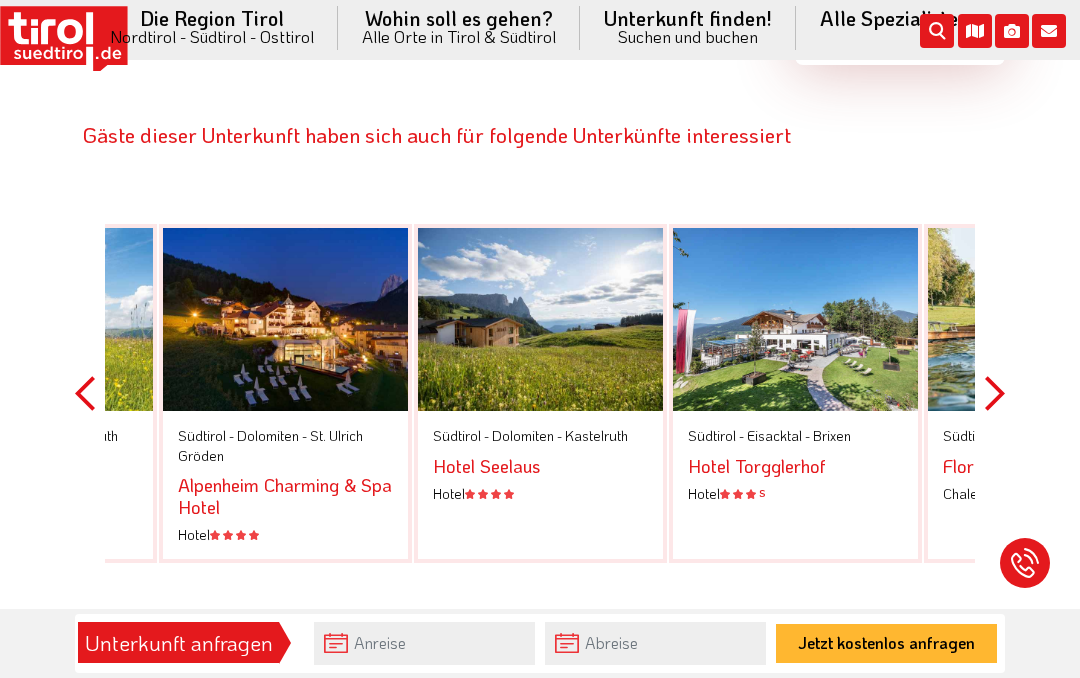 click at bounding box center (795, 320) 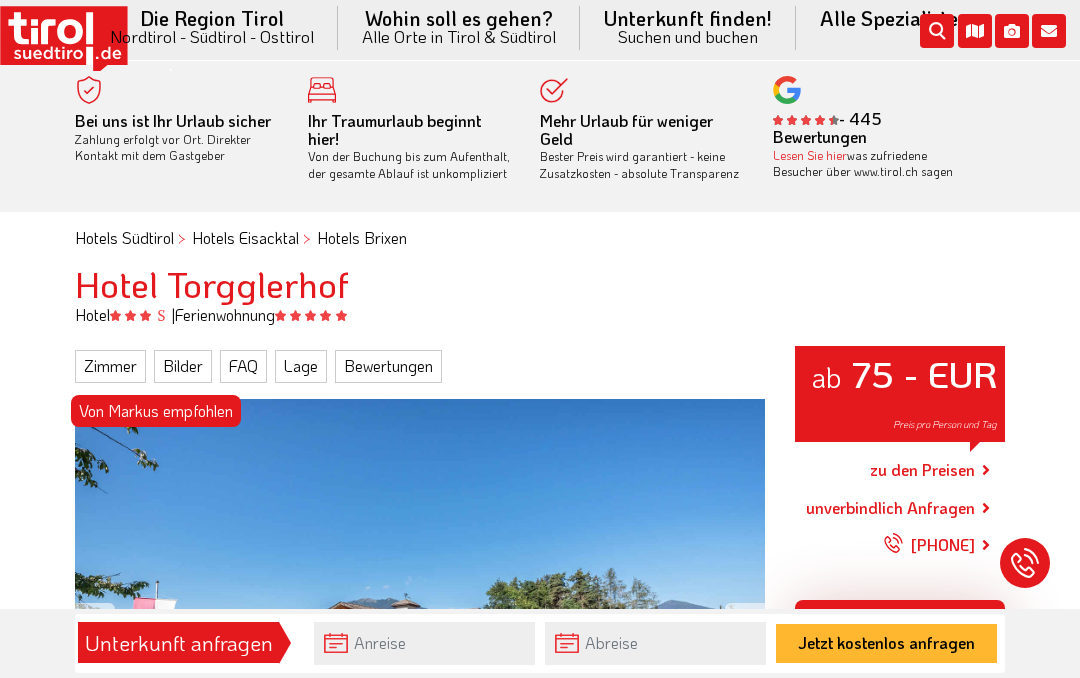 scroll, scrollTop: 0, scrollLeft: 0, axis: both 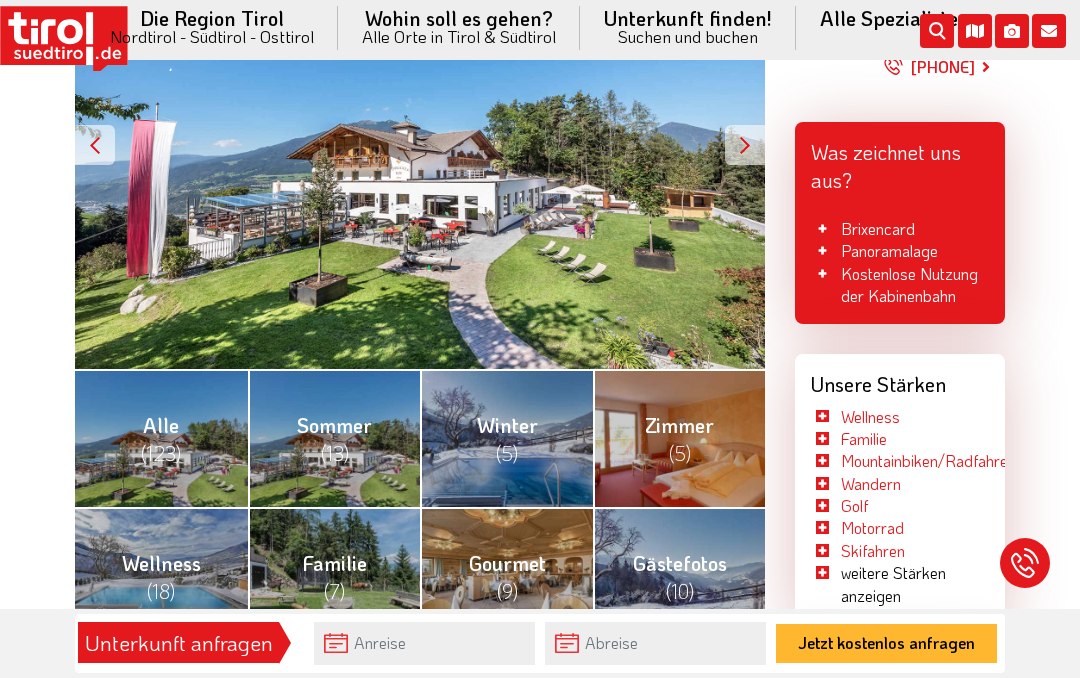 click on "Zimmer (5)" at bounding box center [679, 438] 